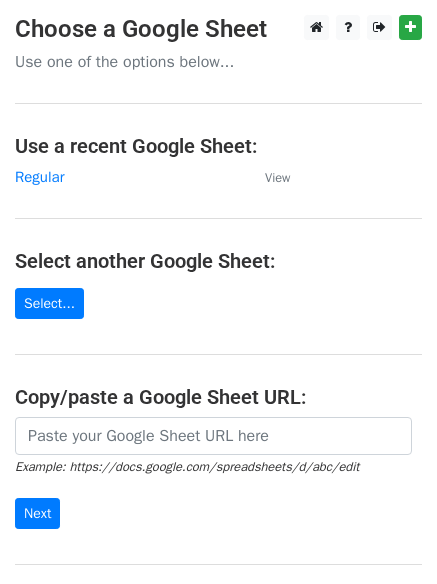 scroll, scrollTop: 0, scrollLeft: 0, axis: both 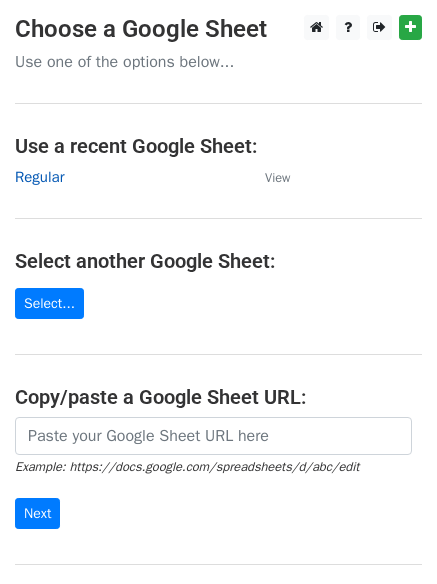 click on "Regular" at bounding box center (39, 177) 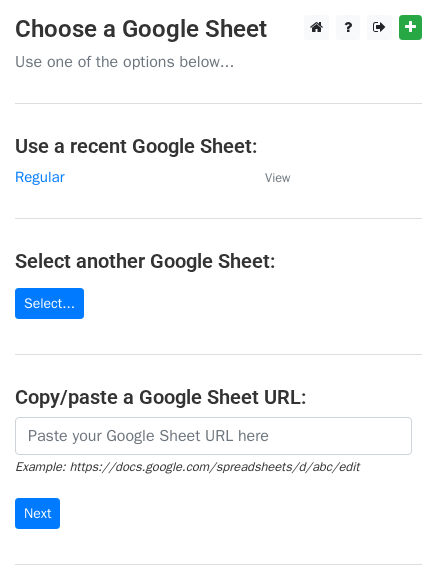 click on "Regular" at bounding box center [130, 177] 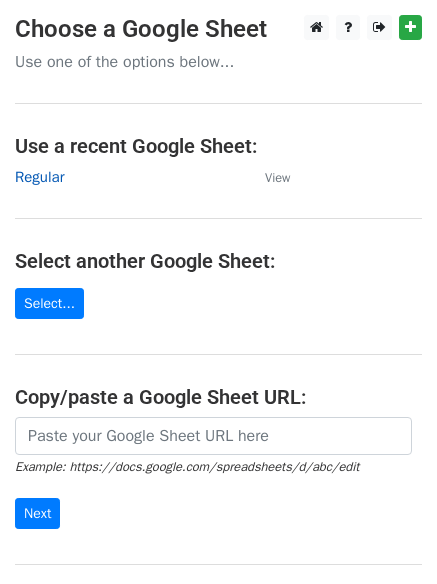 click on "Regular" at bounding box center (39, 177) 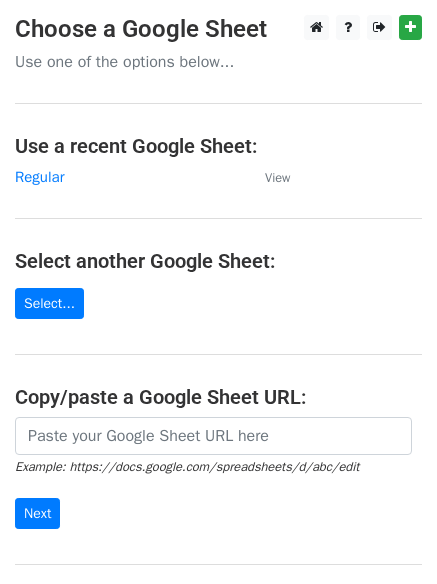 click on "Regular" at bounding box center (130, 177) 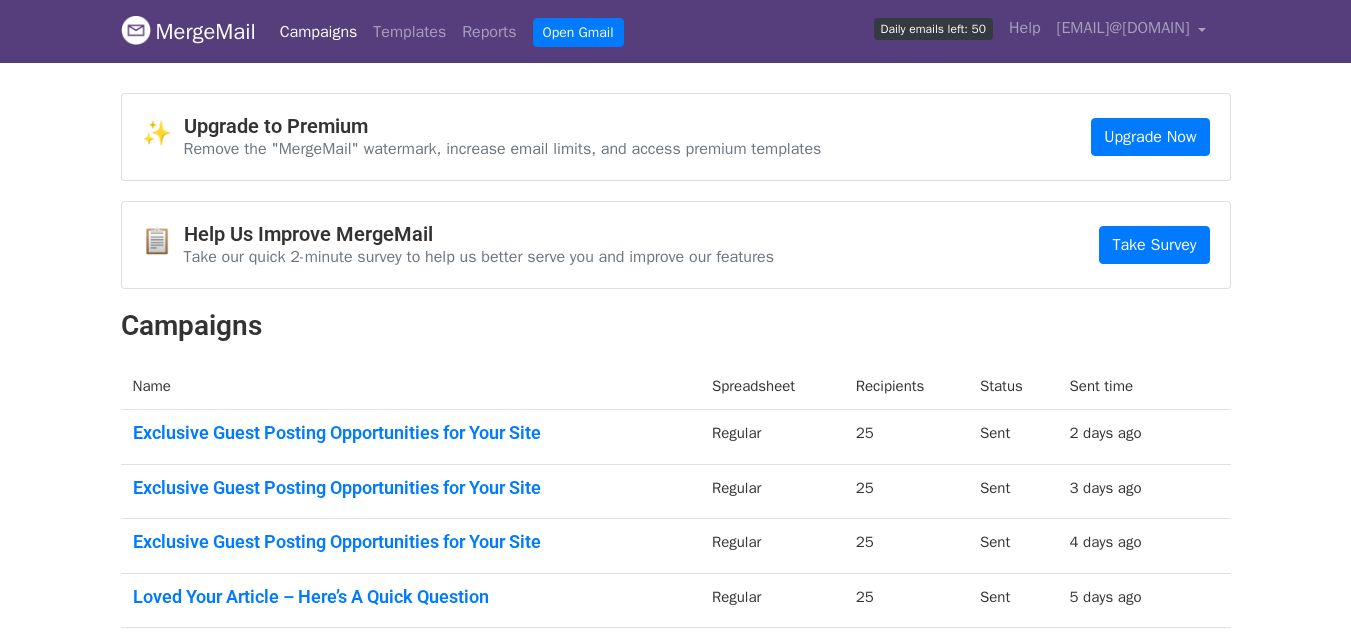 scroll, scrollTop: 0, scrollLeft: 0, axis: both 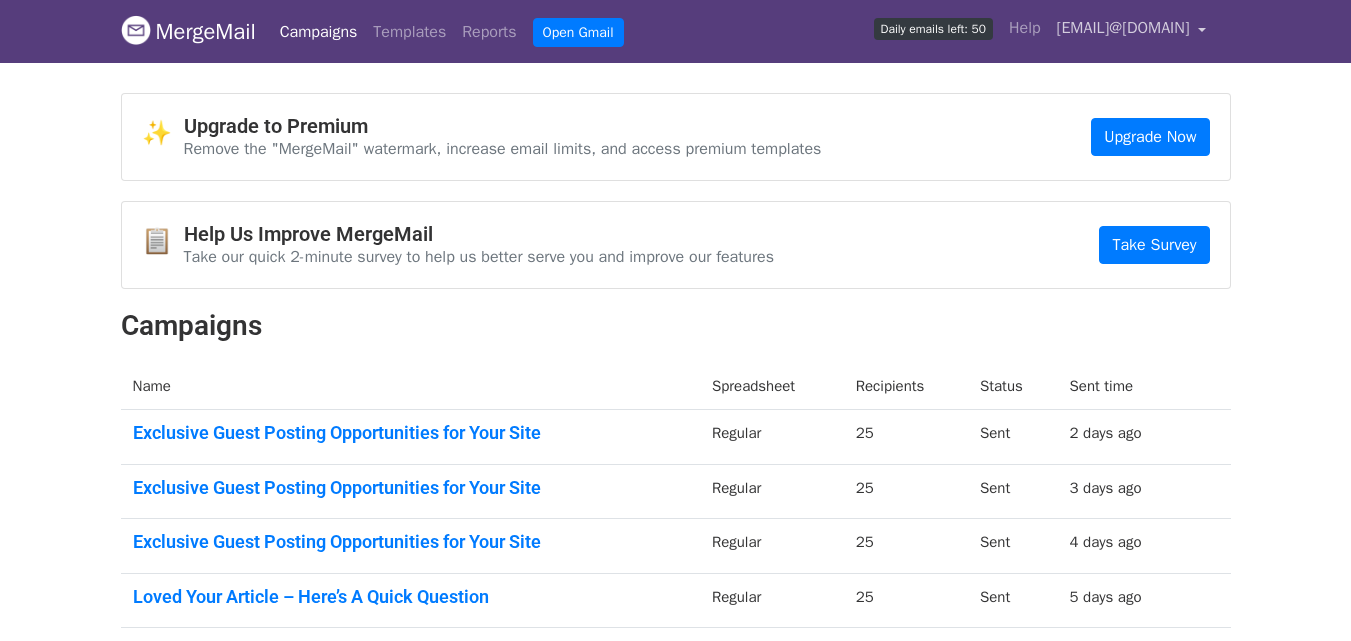 click on "michaelscofieldmarketing@gmail.com" at bounding box center (1132, 31) 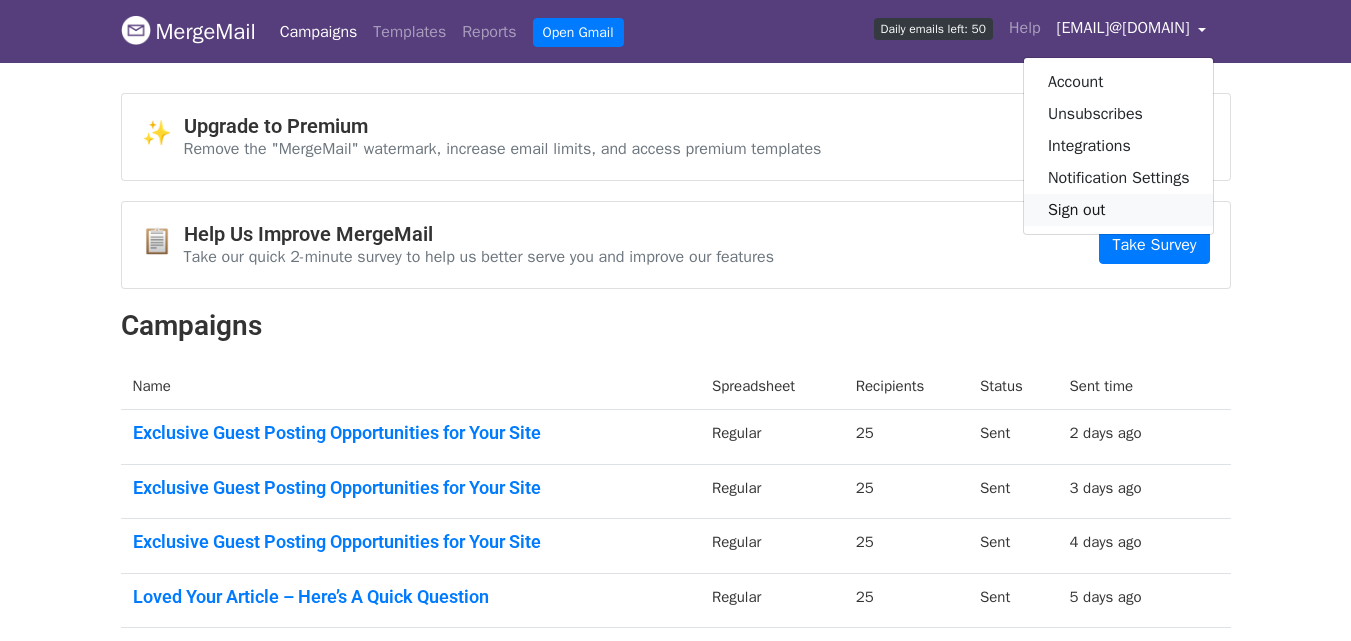 click on "Sign out" at bounding box center [1119, 210] 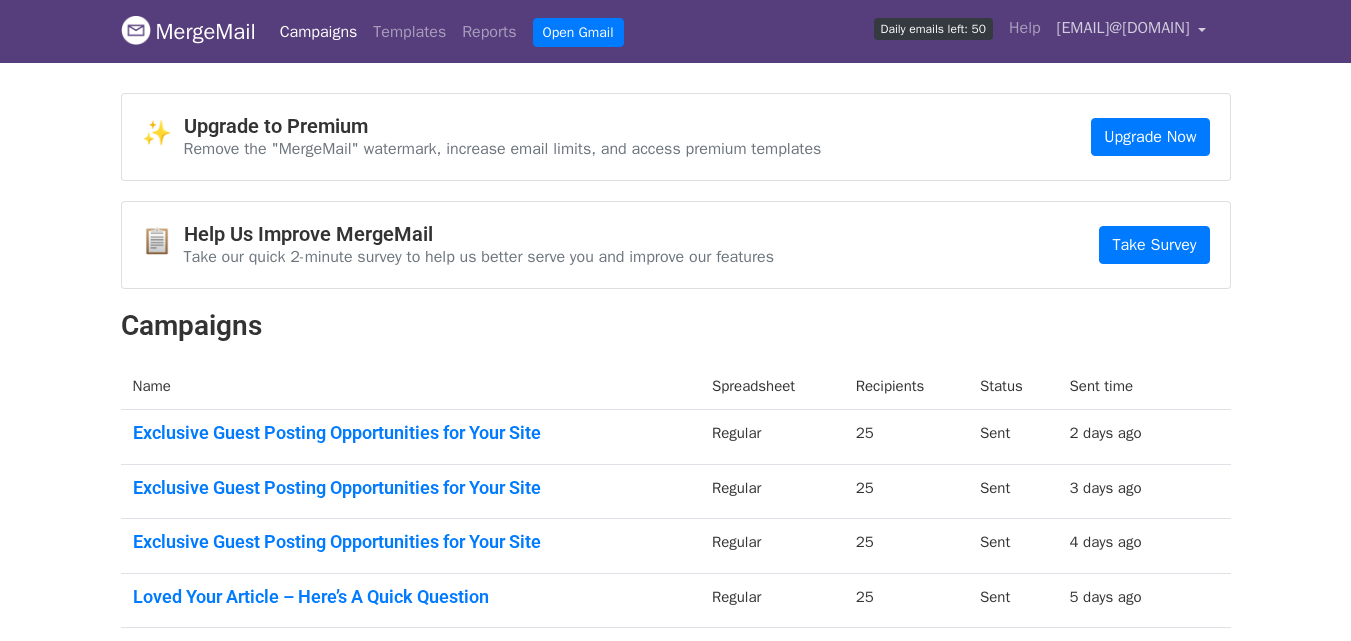click on "michaelscofieldmarketing@gmail.com" at bounding box center [1123, 28] 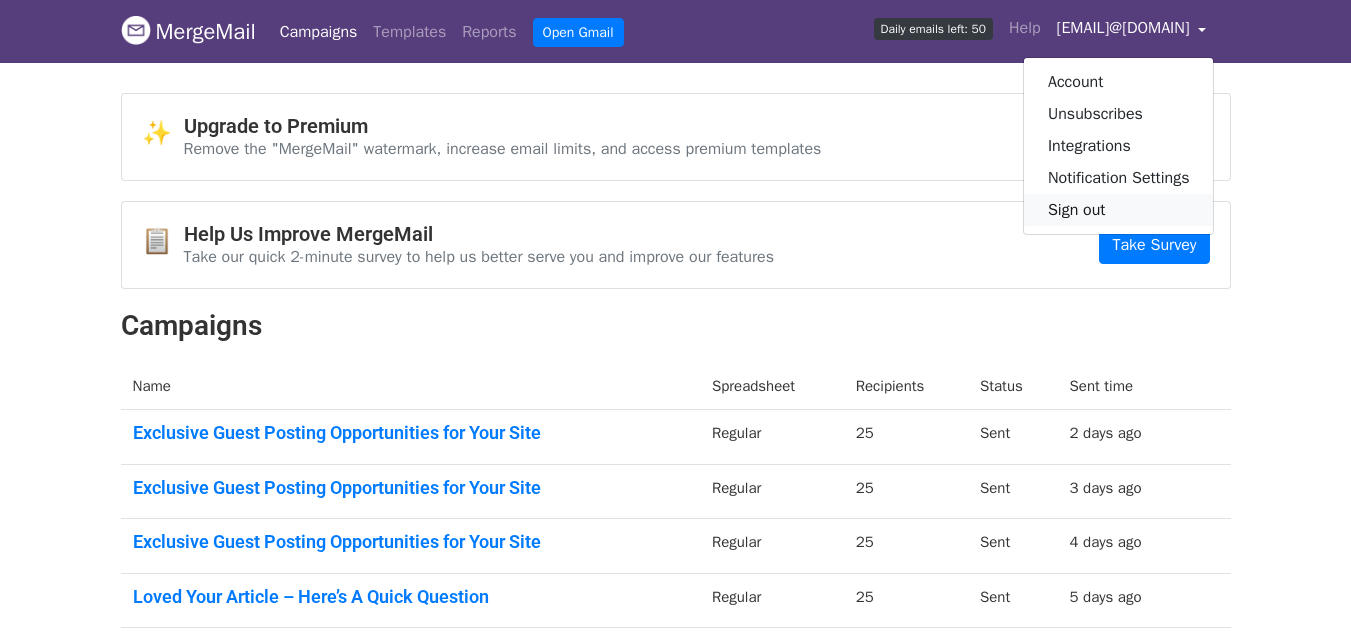 click on "Sign out" at bounding box center (1119, 210) 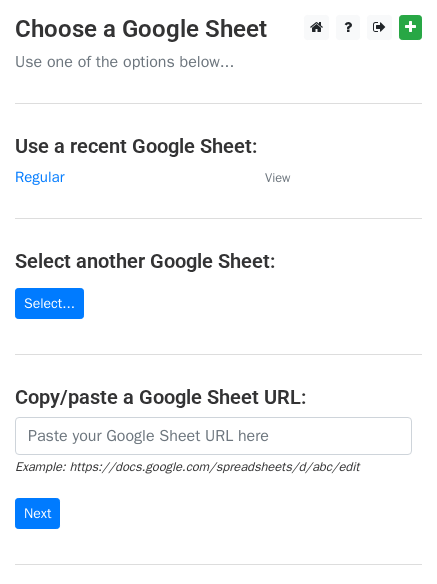 scroll, scrollTop: 0, scrollLeft: 0, axis: both 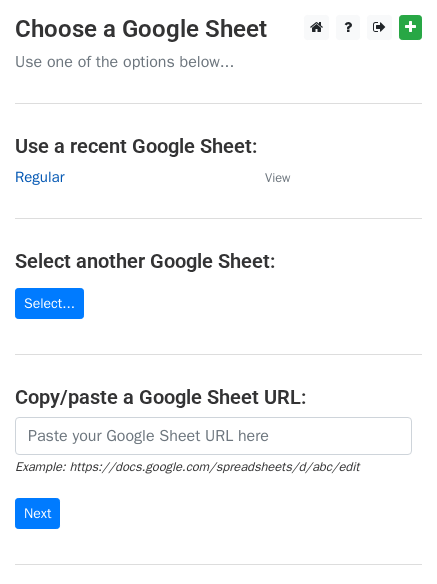 click on "Regular" at bounding box center (39, 177) 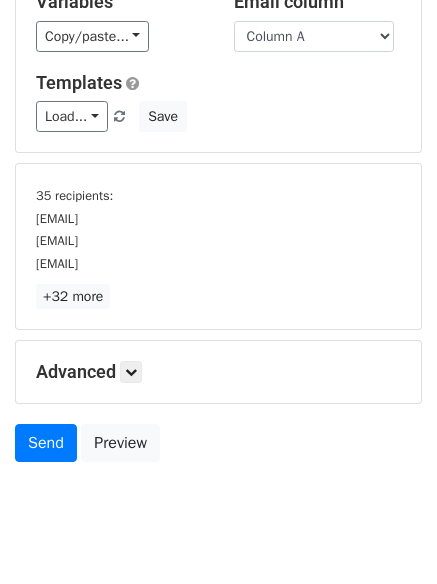 scroll, scrollTop: 186, scrollLeft: 0, axis: vertical 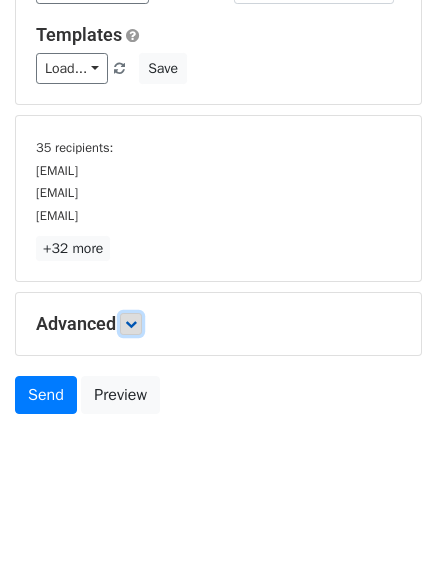 click at bounding box center [131, 324] 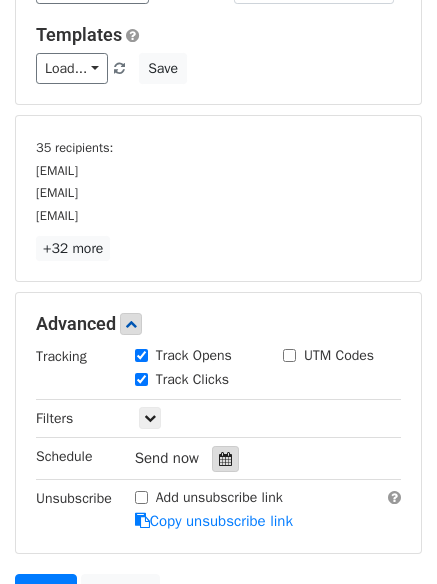 click at bounding box center [225, 459] 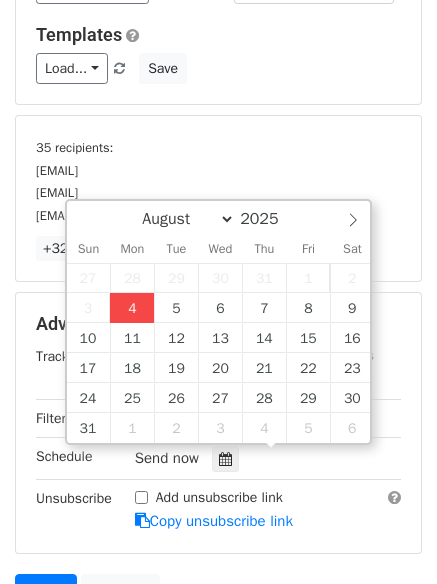 type on "[DATE] [TIME]" 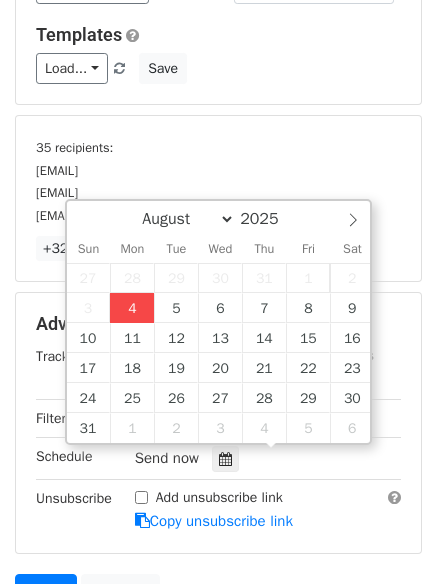 type on "06" 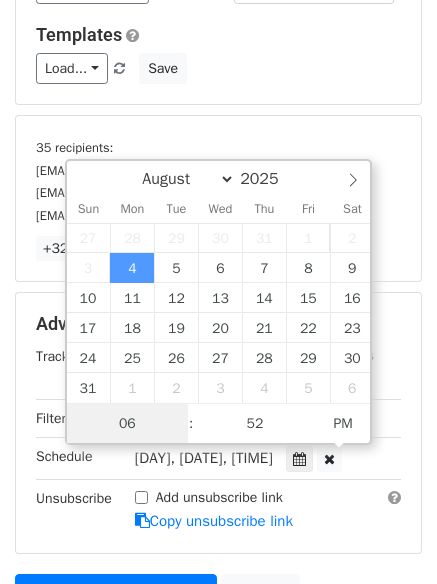 scroll, scrollTop: 1, scrollLeft: 0, axis: vertical 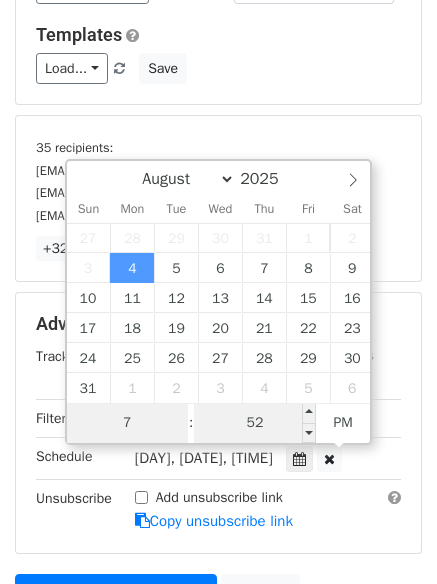 type on "7" 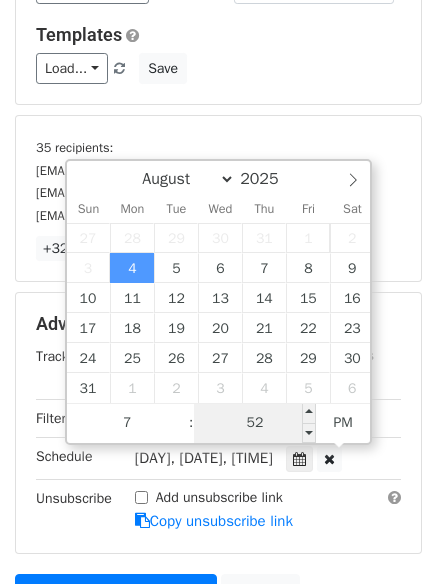 type on "[DATE] [TIME]" 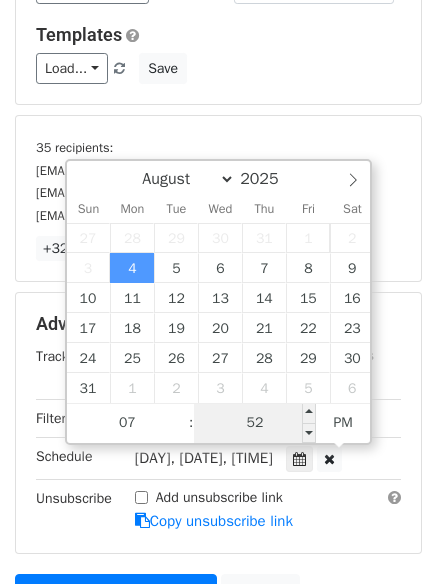 click on "52" at bounding box center [255, 423] 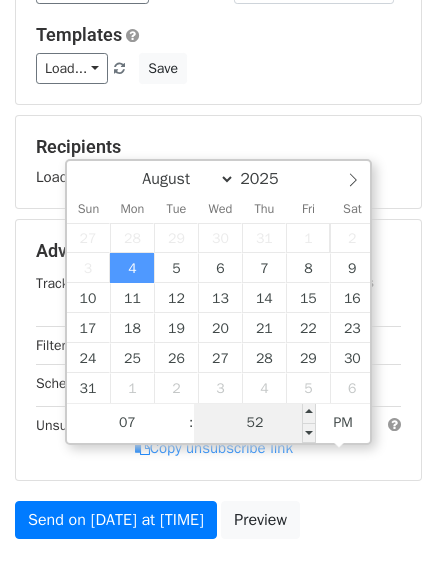 type on "0" 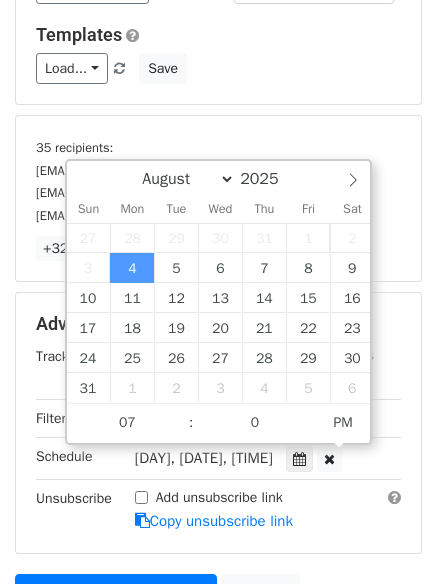 type on "2025-08-04 19:00" 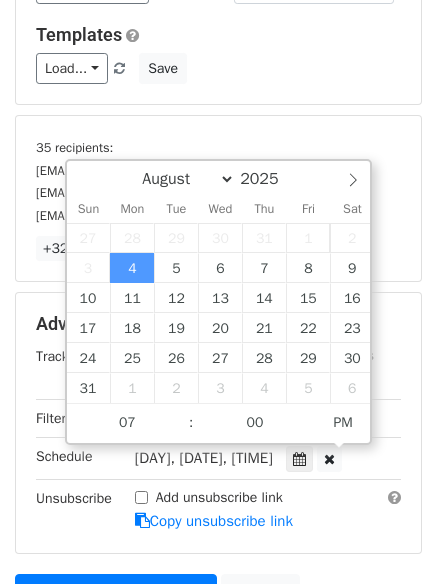 click on "Add unsubscribe link
Copy unsubscribe link" at bounding box center [268, 510] 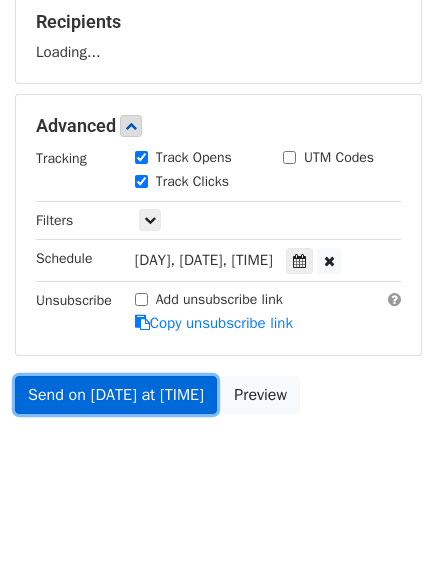 drag, startPoint x: 209, startPoint y: 388, endPoint x: 197, endPoint y: 388, distance: 12 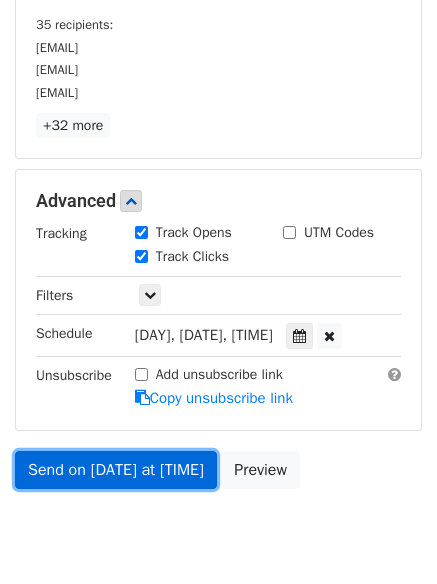 click on "Send on Aug 4 at 7:00pm" at bounding box center [116, 470] 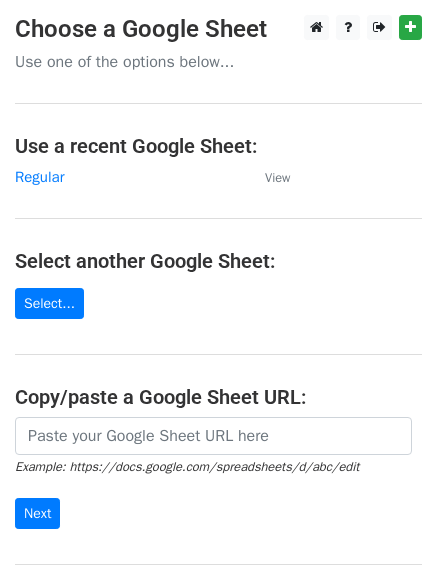 scroll, scrollTop: 0, scrollLeft: 0, axis: both 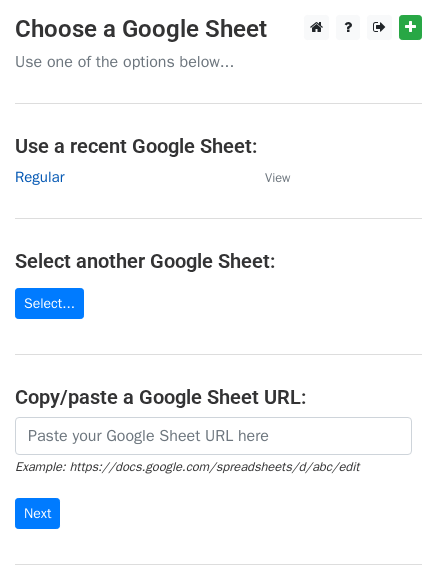 click on "Regular" at bounding box center (39, 177) 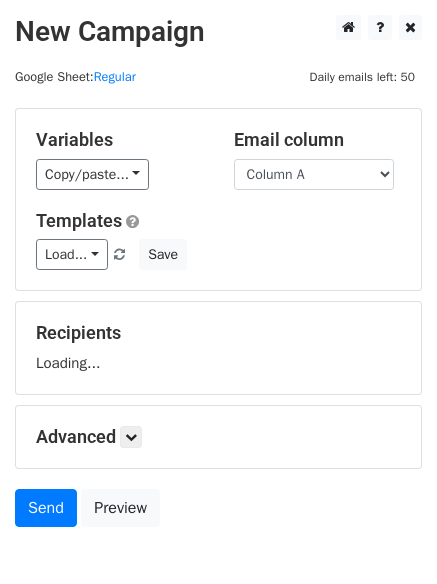 scroll, scrollTop: 0, scrollLeft: 0, axis: both 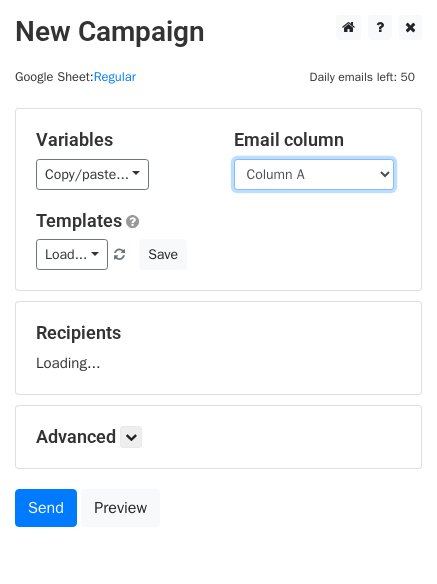 drag, startPoint x: 0, startPoint y: 0, endPoint x: 299, endPoint y: 175, distance: 346.4477 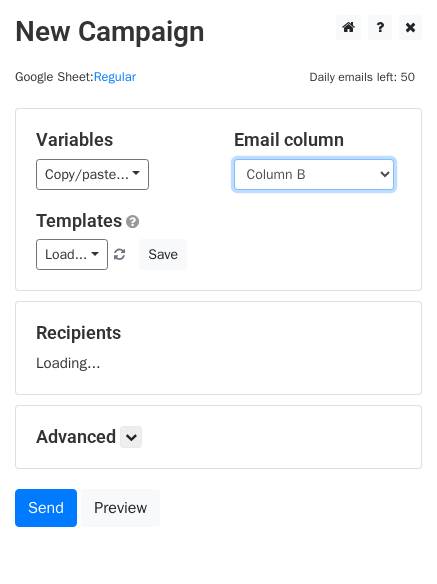 click on "Column A
Column B
Column C" at bounding box center (314, 174) 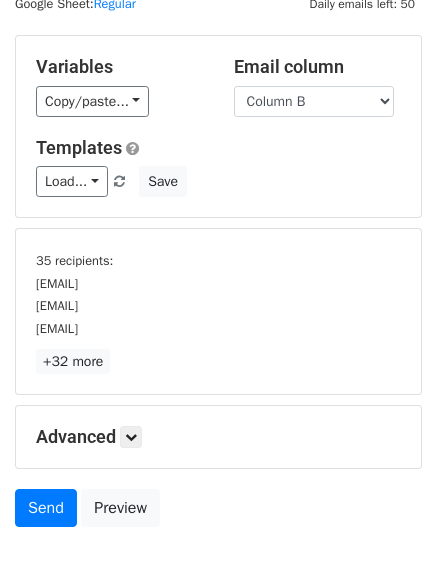 scroll, scrollTop: 113, scrollLeft: 0, axis: vertical 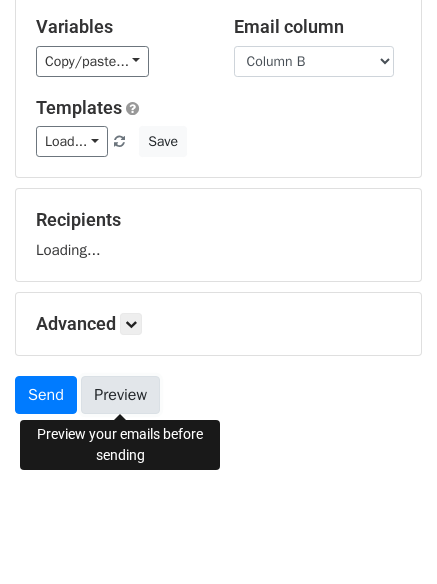 click on "Preview" at bounding box center (120, 395) 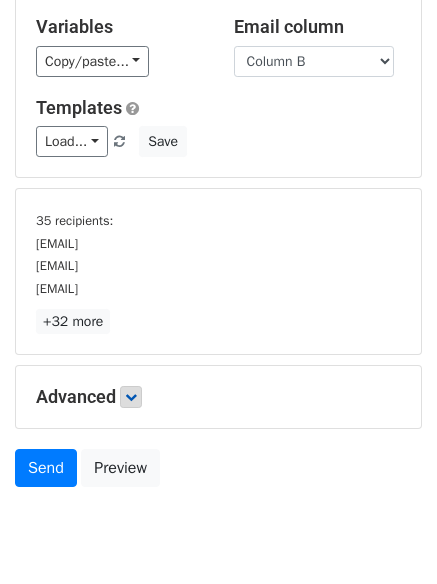 click on "+32 more" at bounding box center (218, 321) 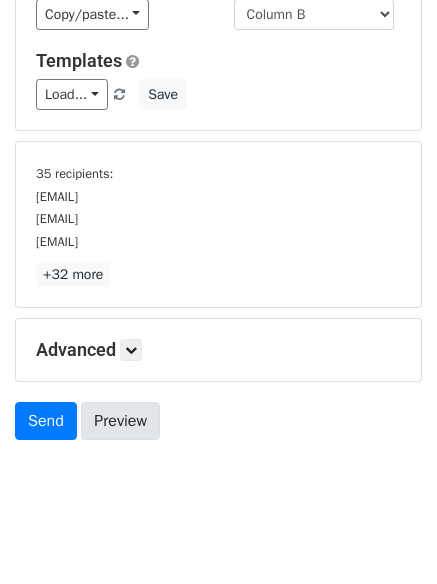 scroll, scrollTop: 186, scrollLeft: 0, axis: vertical 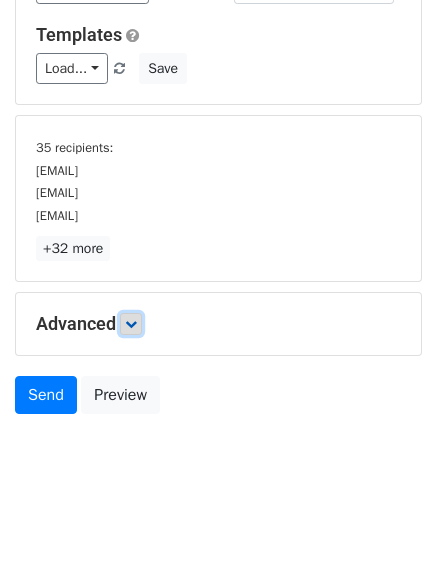 click at bounding box center [131, 324] 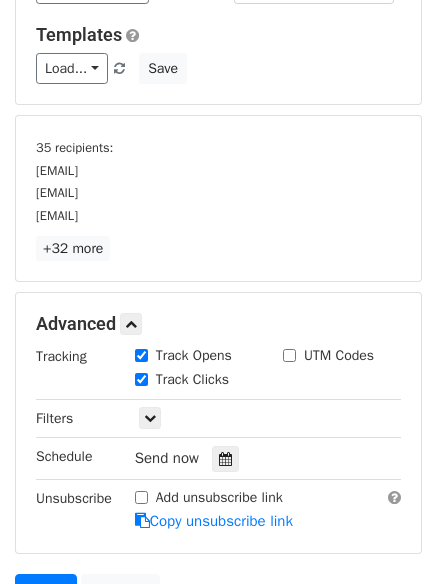 drag, startPoint x: 239, startPoint y: 193, endPoint x: 263, endPoint y: 235, distance: 48.373547 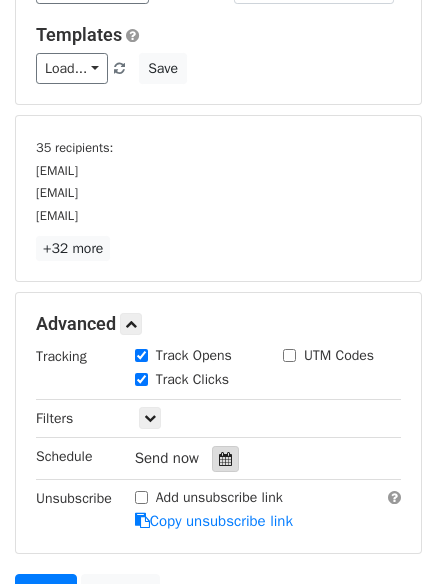 click at bounding box center (225, 459) 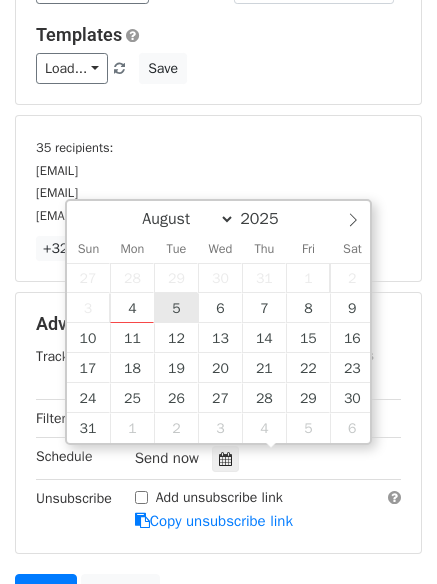 type on "2025-08-05 12:00" 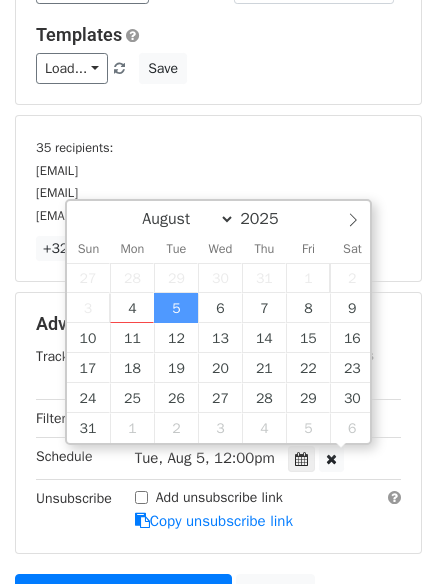 scroll, scrollTop: 1, scrollLeft: 0, axis: vertical 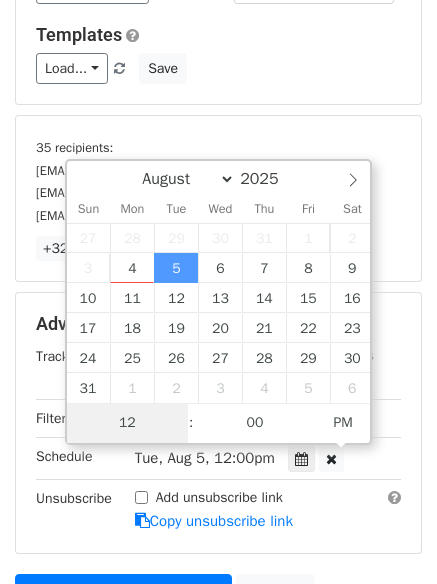 type on "8" 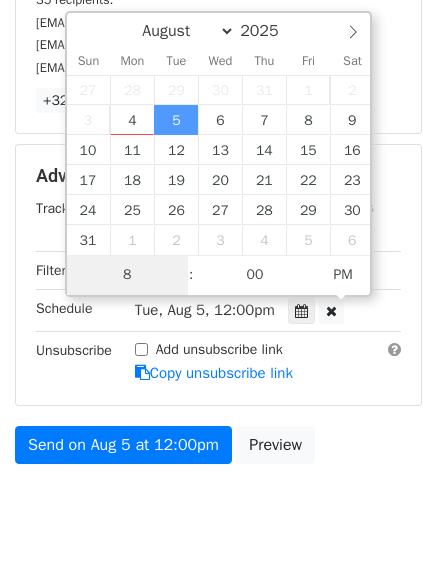 scroll, scrollTop: 382, scrollLeft: 0, axis: vertical 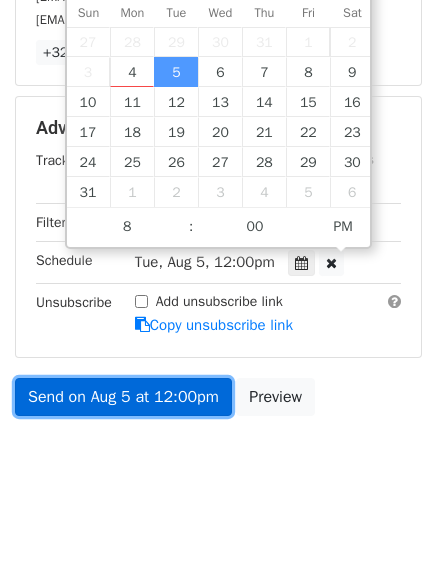 type on "2025-08-05 20:00" 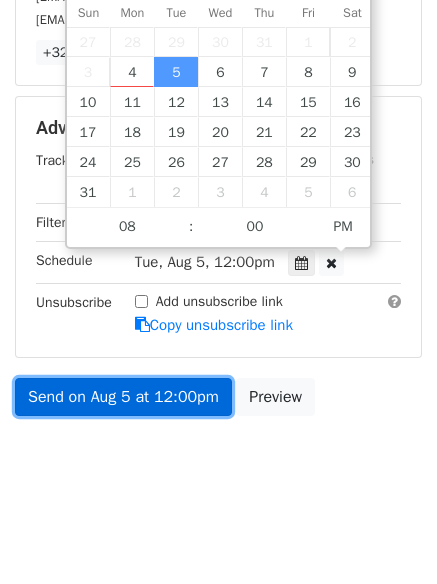click on "Send on Aug 5 at 12:00pm" at bounding box center [123, 397] 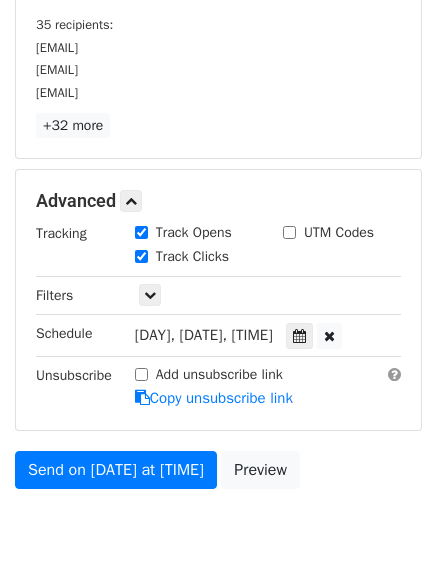 scroll, scrollTop: 382, scrollLeft: 0, axis: vertical 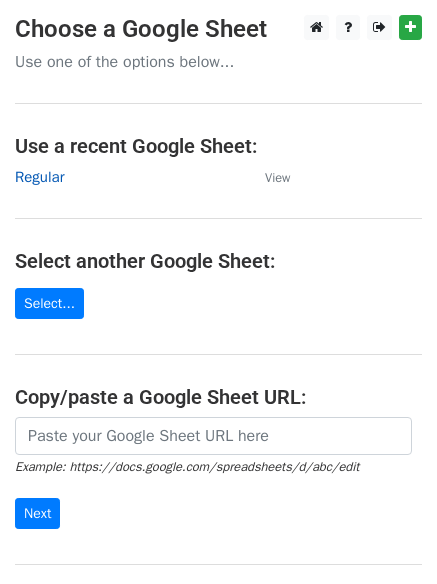 click on "Regular" at bounding box center [39, 177] 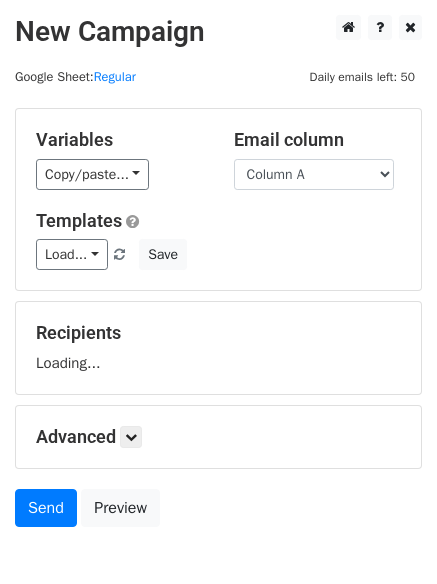 scroll, scrollTop: 0, scrollLeft: 0, axis: both 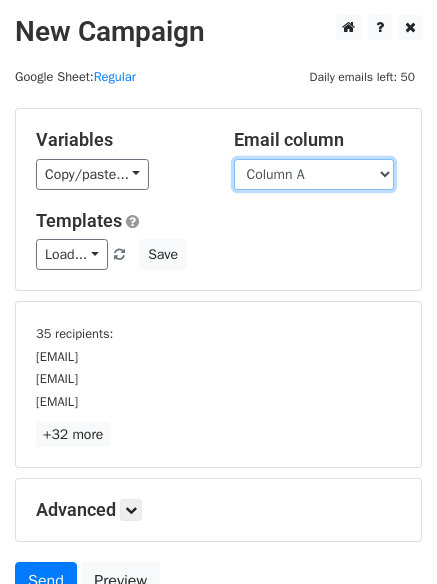 click on "Column A
Column B
Column C" at bounding box center (314, 174) 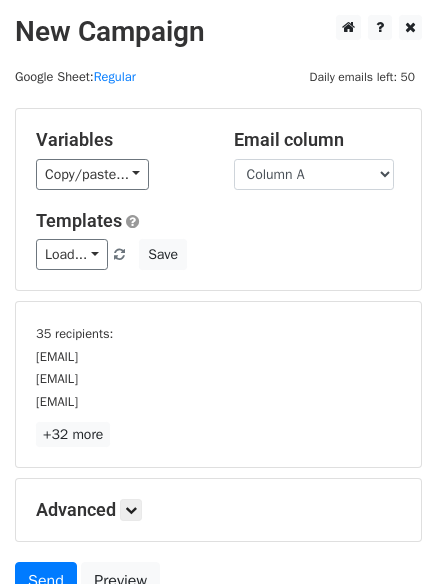drag, startPoint x: 324, startPoint y: 285, endPoint x: 310, endPoint y: 267, distance: 22.803509 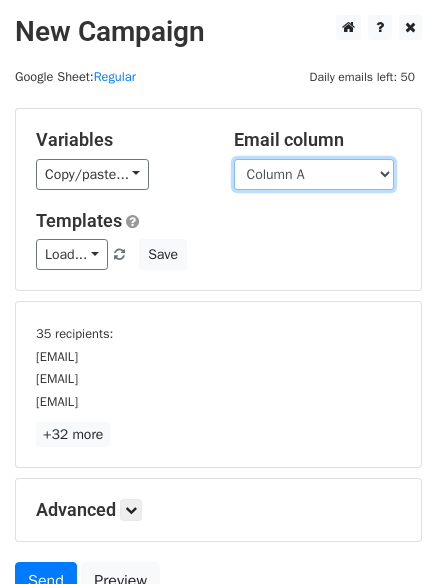 drag, startPoint x: 308, startPoint y: 178, endPoint x: 306, endPoint y: 188, distance: 10.198039 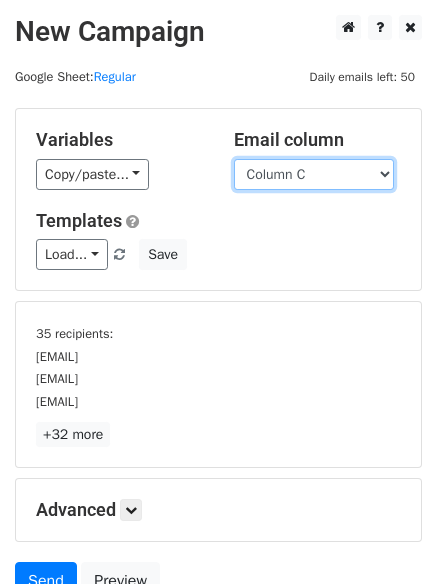 click on "Column A
Column B
Column C" at bounding box center (314, 174) 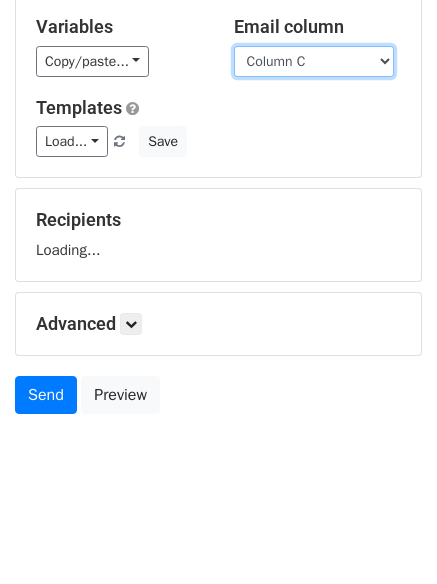 scroll, scrollTop: 113, scrollLeft: 0, axis: vertical 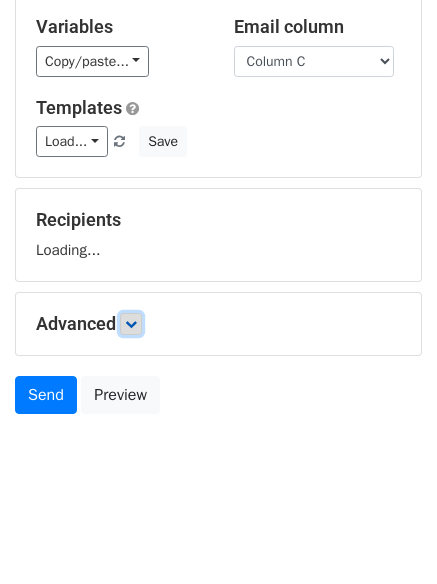 click on "Variables
Copy/paste...
{{Column A}}
{{Column B}}
{{Column C}}
Email column
Column A
Column B
Column C
Templates
Load...
No templates saved
Save
Recipients Loading...
Advanced
Tracking
Track Opens
UTM Codes
Track Clicks
Filters
Only include spreadsheet rows that match the following filters:
Schedule
Send now
Unsubscribe
Add unsubscribe link
Copy unsubscribe link
Send
Preview" at bounding box center [218, 209] 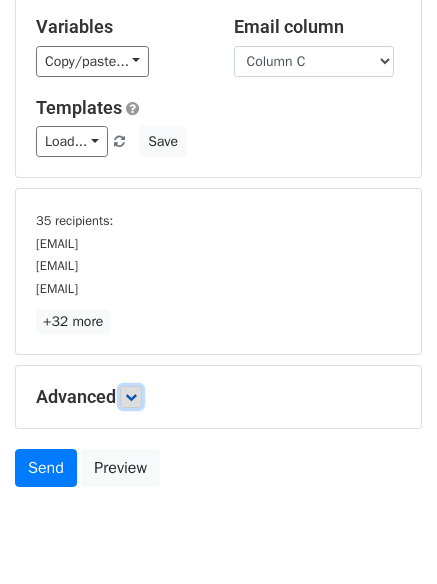 click at bounding box center (131, 397) 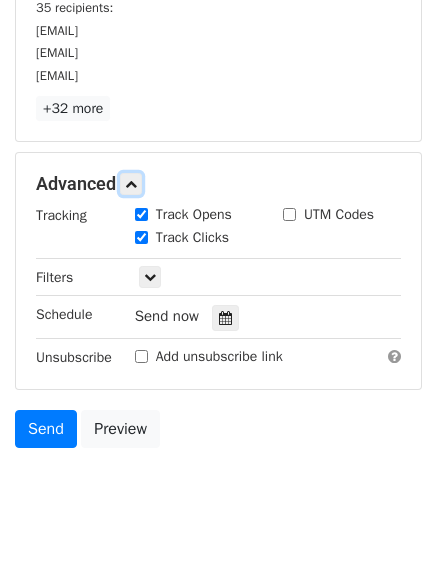 scroll, scrollTop: 382, scrollLeft: 0, axis: vertical 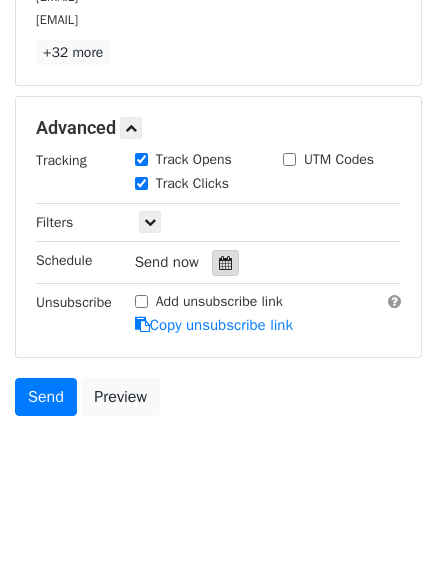 click at bounding box center (225, 263) 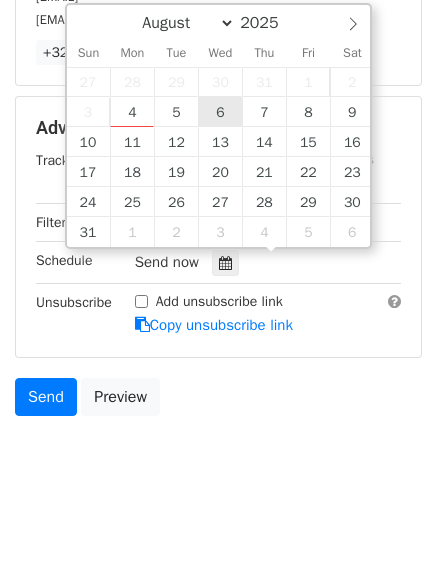 type on "2025-08-06 12:00" 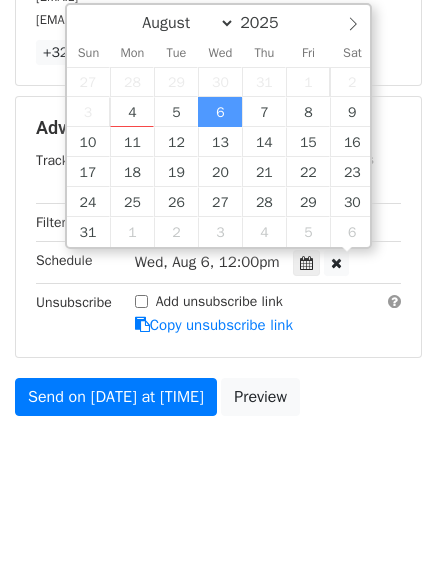 scroll, scrollTop: 1, scrollLeft: 0, axis: vertical 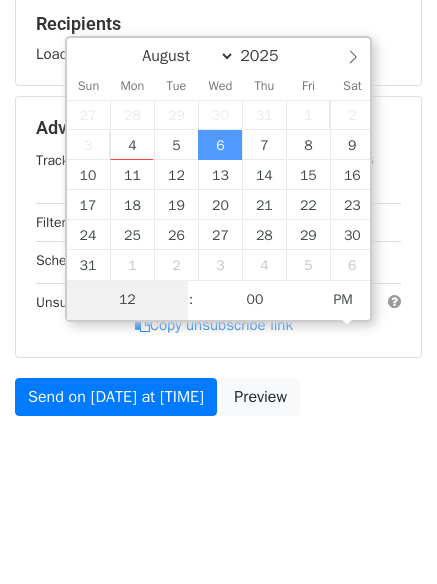 type on "9" 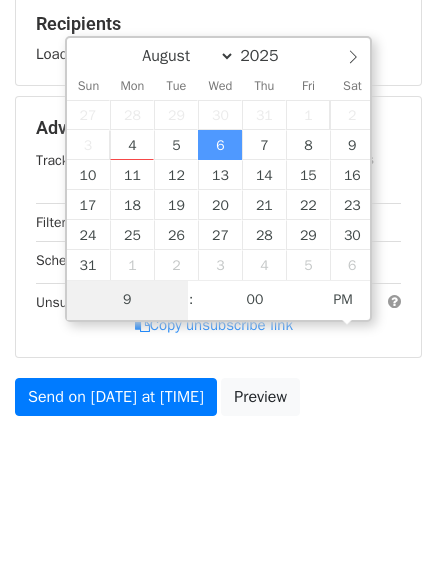 scroll, scrollTop: 392, scrollLeft: 0, axis: vertical 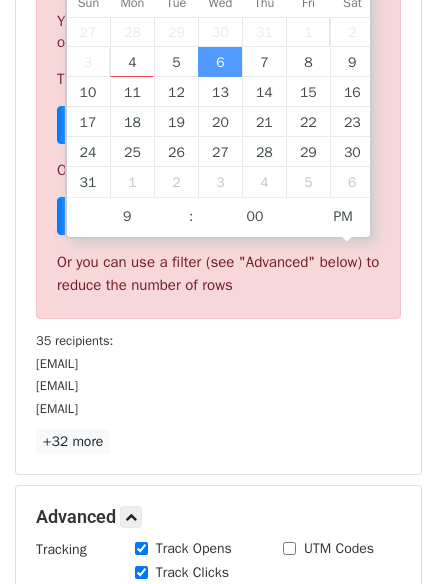 type on "2025-08-06 21:00" 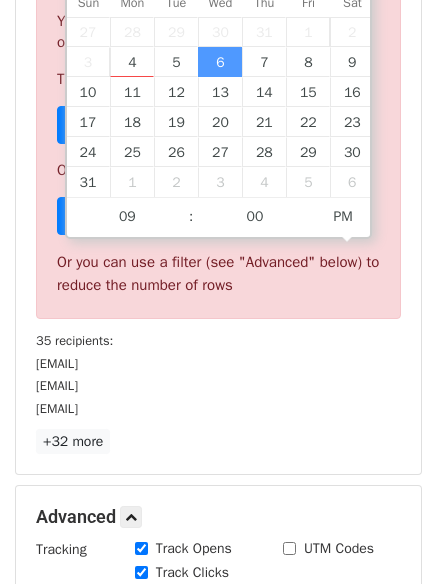 click on "+32 more" at bounding box center (218, 441) 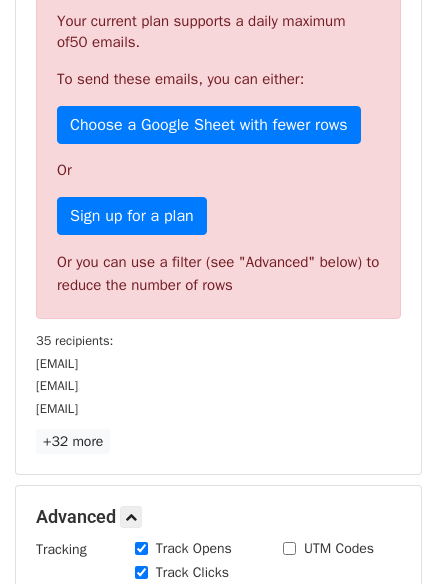 scroll, scrollTop: 309, scrollLeft: 0, axis: vertical 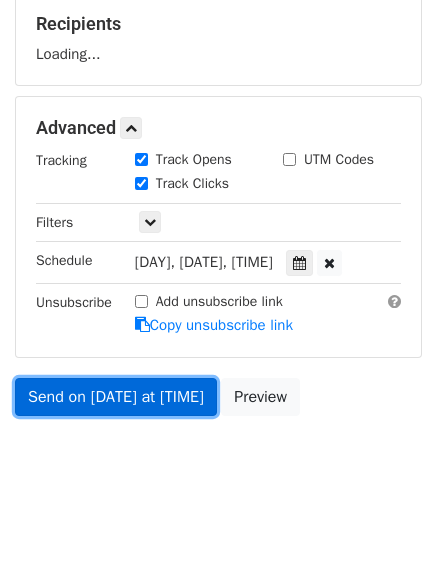 click on "Send on Aug 6 at 9:00pm" at bounding box center [116, 397] 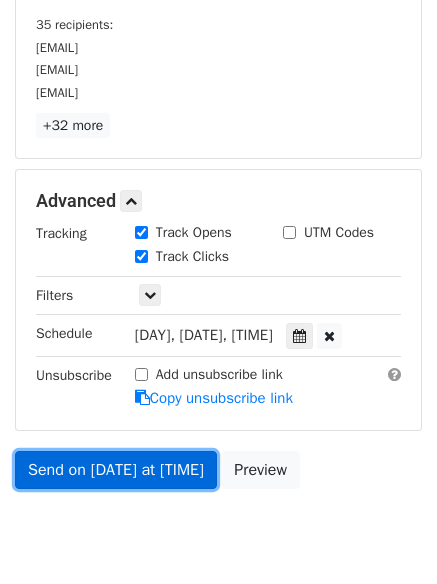 click on "Send on Aug 6 at 9:00pm" at bounding box center (116, 470) 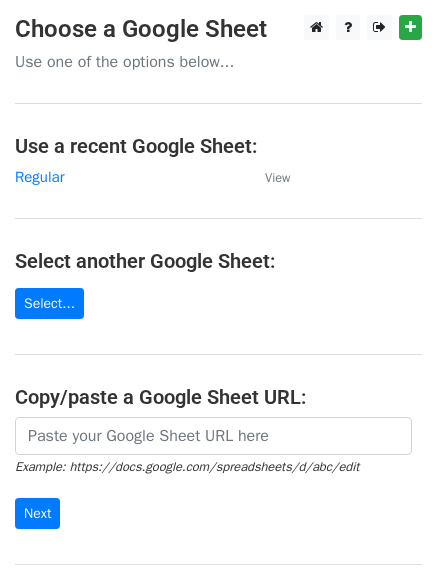 scroll, scrollTop: 0, scrollLeft: 0, axis: both 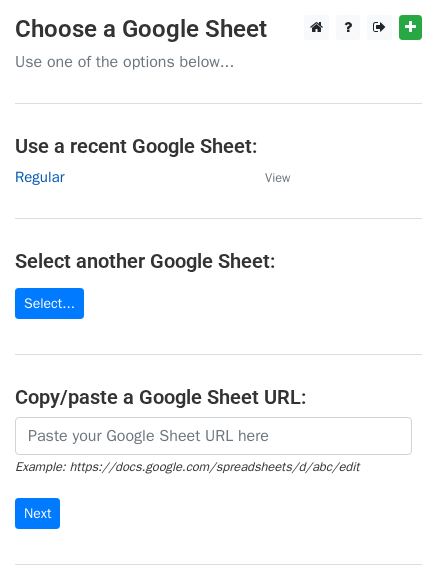 click on "Regular" at bounding box center (39, 177) 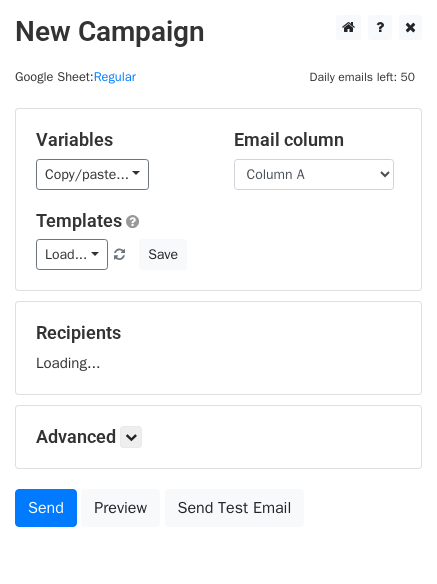 scroll, scrollTop: 0, scrollLeft: 0, axis: both 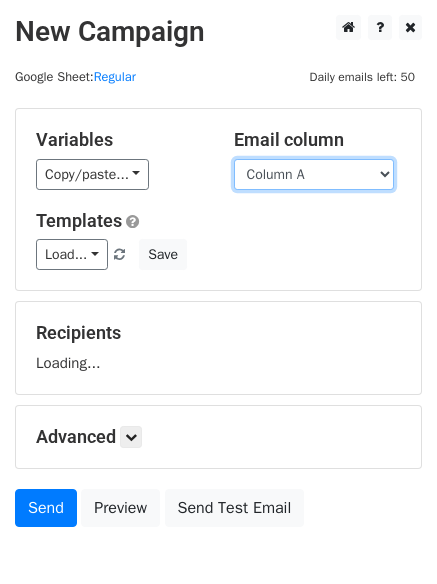 drag, startPoint x: 0, startPoint y: 0, endPoint x: 315, endPoint y: 168, distance: 357 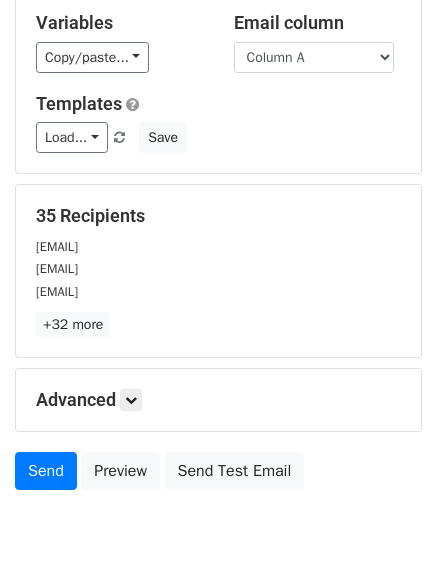 scroll, scrollTop: 193, scrollLeft: 0, axis: vertical 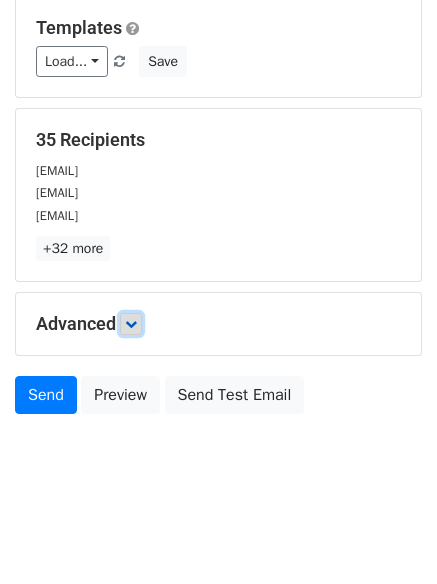 click at bounding box center (131, 324) 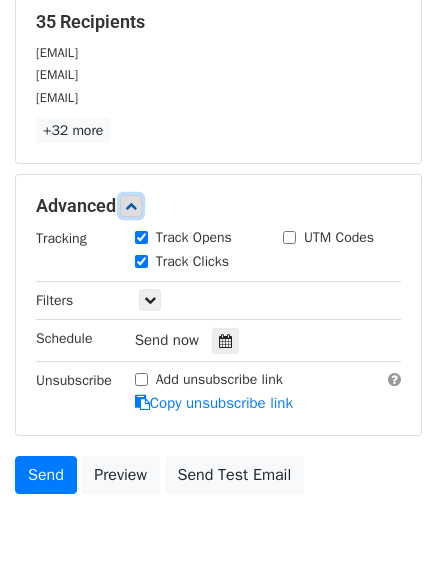 scroll, scrollTop: 389, scrollLeft: 0, axis: vertical 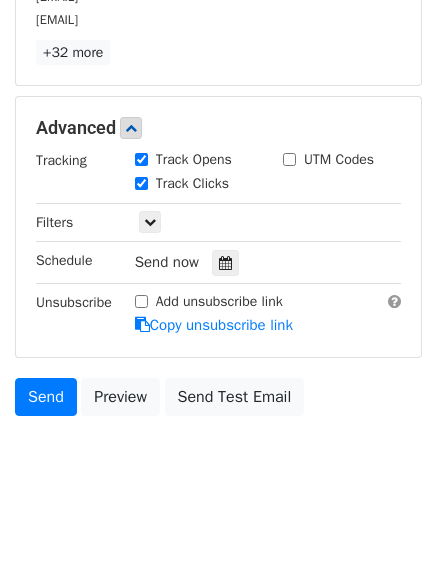 click on "Send now" at bounding box center [252, 262] 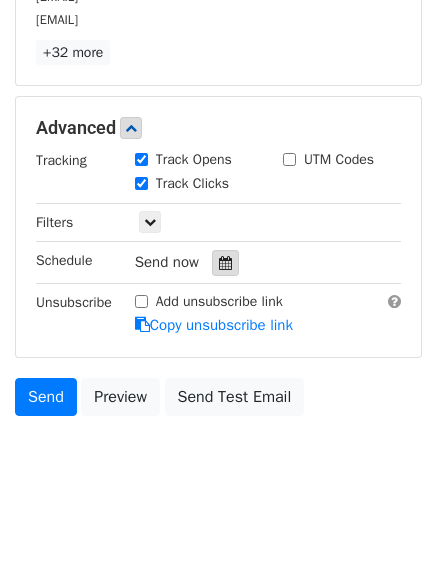 click at bounding box center [225, 263] 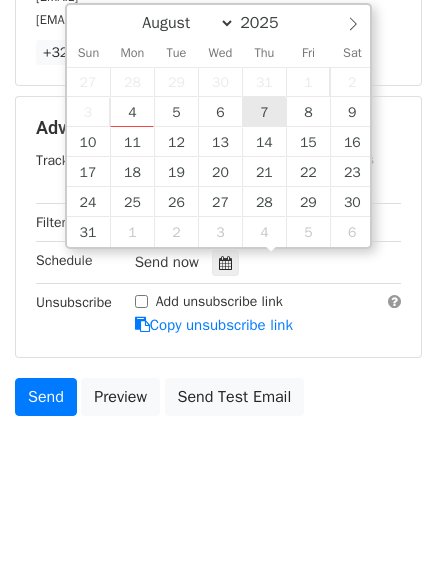 type on "2025-08-07 12:00" 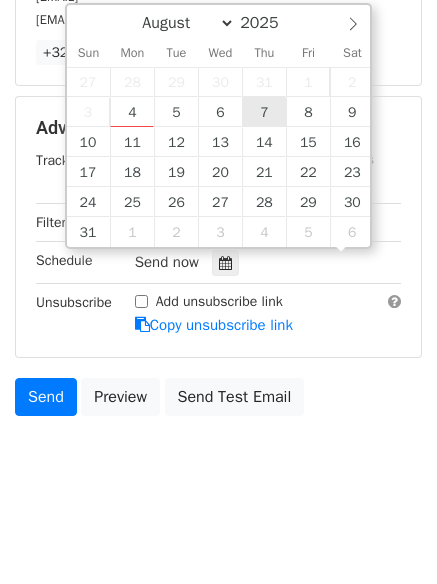 scroll, scrollTop: 1, scrollLeft: 0, axis: vertical 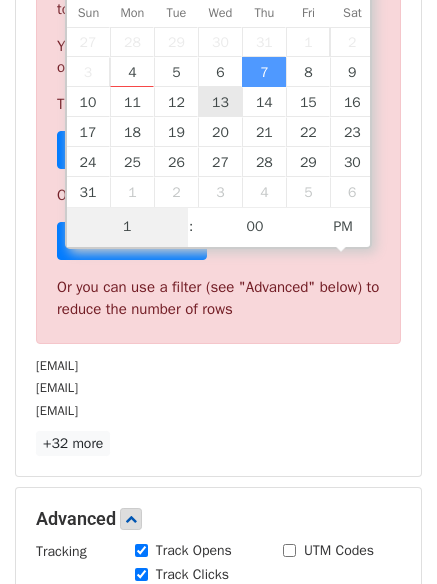 type on "10" 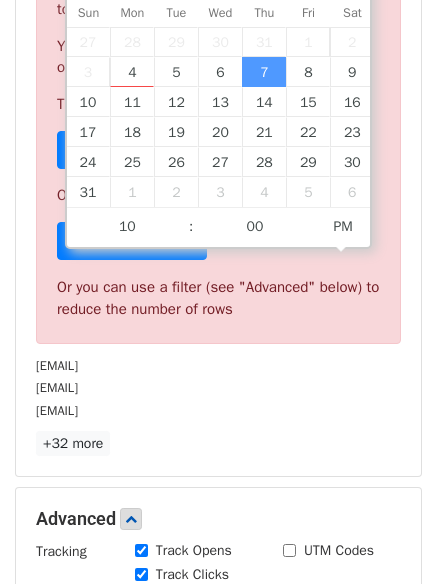 type on "2025-08-07 22:00" 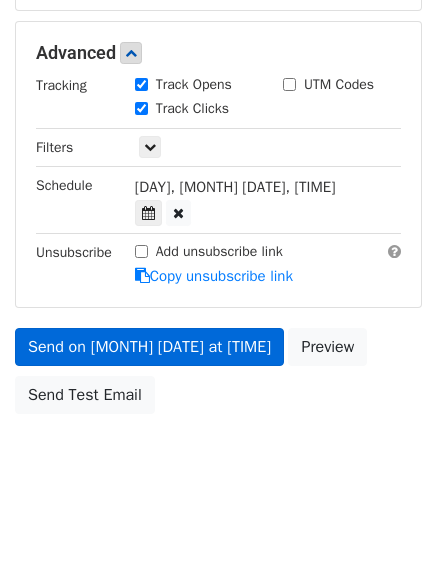 scroll, scrollTop: 357, scrollLeft: 0, axis: vertical 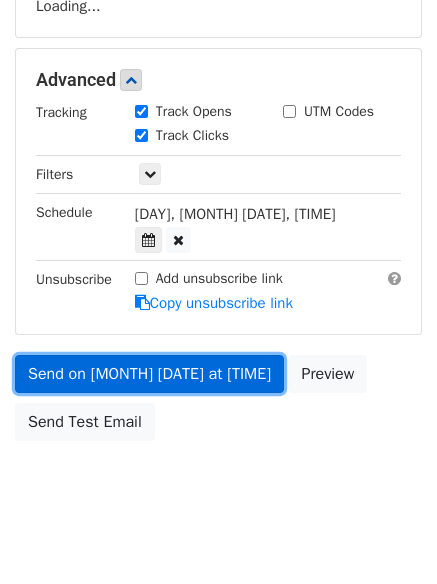 click on "Send on Aug 7 at 10:00pm" at bounding box center [149, 374] 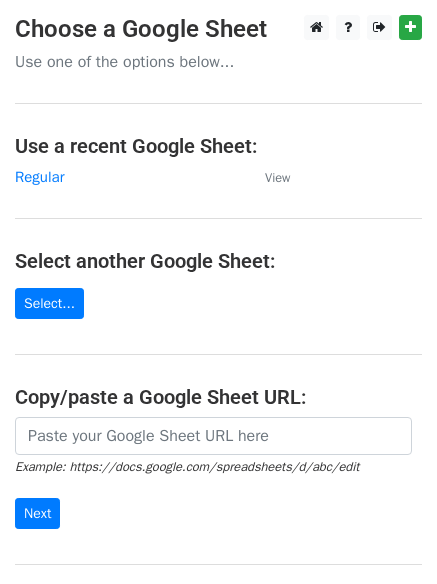 scroll, scrollTop: 0, scrollLeft: 0, axis: both 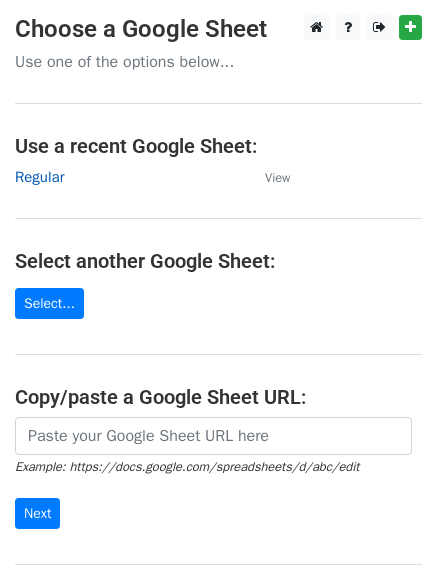 click on "Regular" at bounding box center [39, 177] 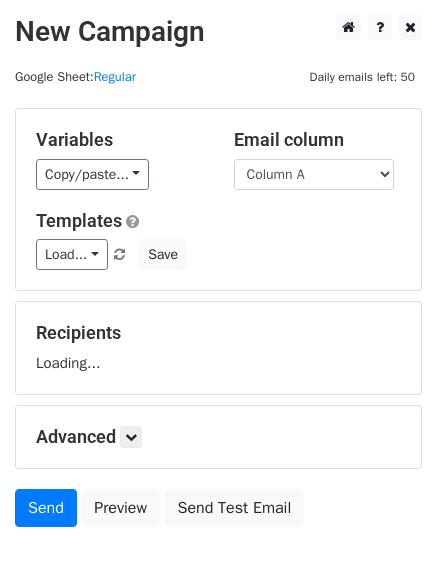 scroll, scrollTop: 0, scrollLeft: 0, axis: both 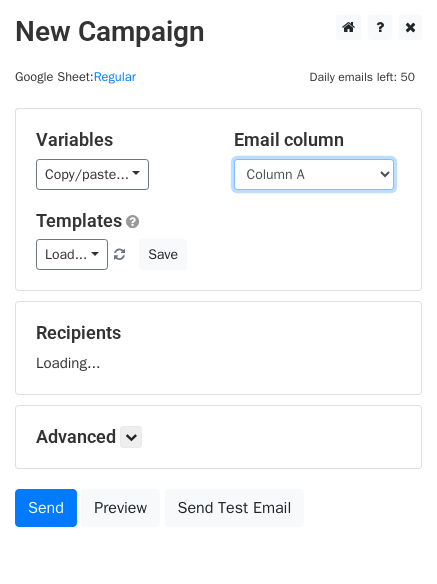 click on "Column A
Column B
Column C" at bounding box center [314, 174] 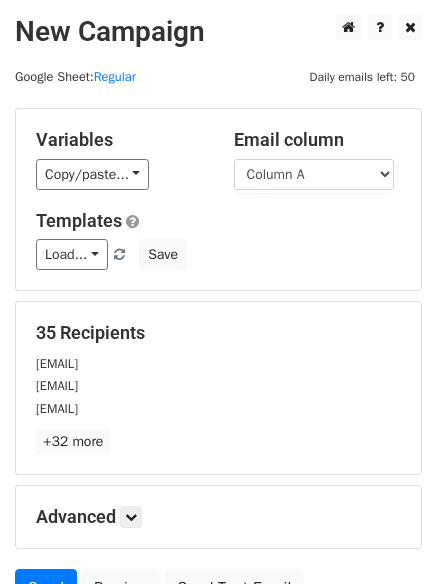 click on "Templates" at bounding box center [218, 221] 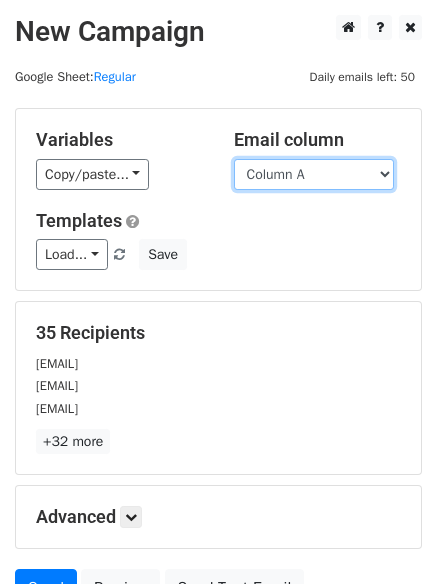 click on "Column A
Column B
Column C" at bounding box center [314, 174] 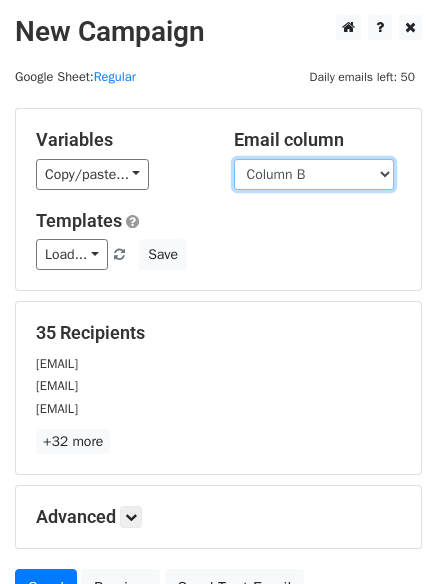 click on "Column A
Column B
Column C" at bounding box center (314, 174) 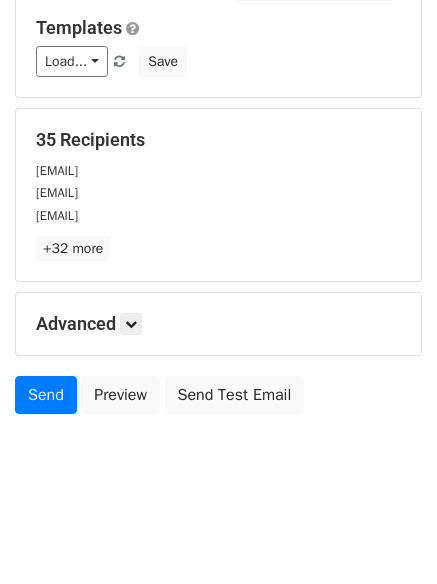 scroll, scrollTop: 113, scrollLeft: 0, axis: vertical 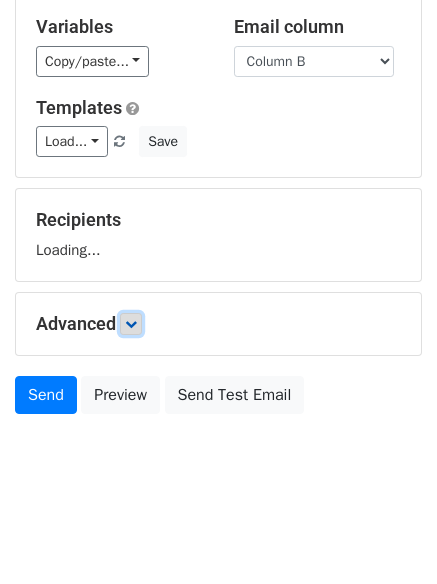 click on "Variables
Copy/paste...
{{Column A}}
{{Column B}}
{{Column C}}
Email column
Column A
Column B
Column C
Templates
Load...
No templates saved
Save
Recipients Loading...
Advanced
Tracking
Track Opens
UTM Codes
Track Clicks
Filters
Only include spreadsheet rows that match the following filters:
Schedule
Send now
Unsubscribe
Add unsubscribe link
Copy unsubscribe link
Send
Preview
Send Test Email" at bounding box center [218, 209] 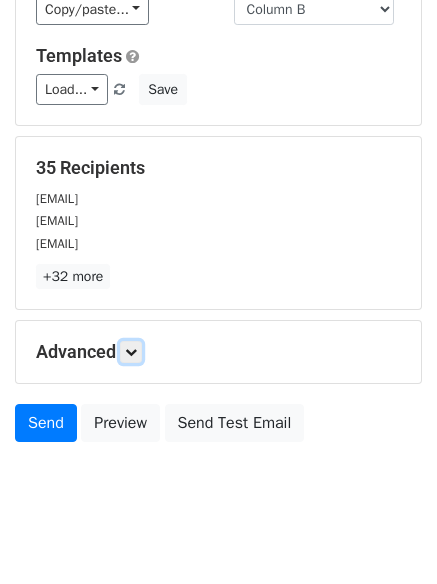 scroll, scrollTop: 193, scrollLeft: 0, axis: vertical 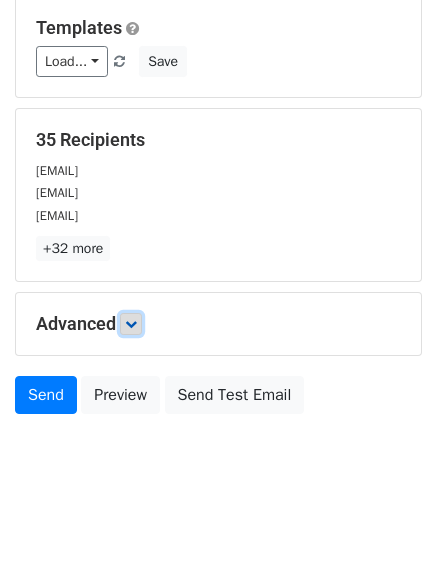 drag, startPoint x: 132, startPoint y: 319, endPoint x: 135, endPoint y: 330, distance: 11.401754 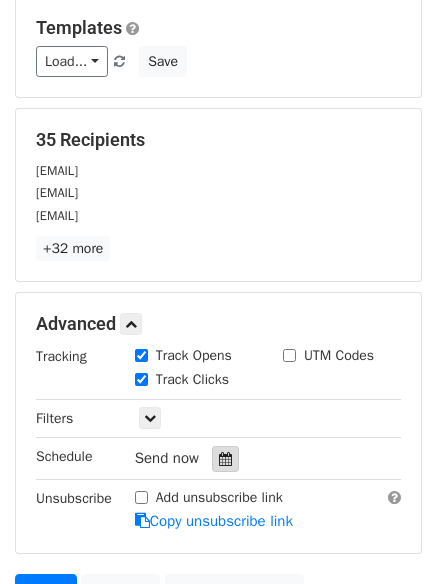 click at bounding box center (225, 459) 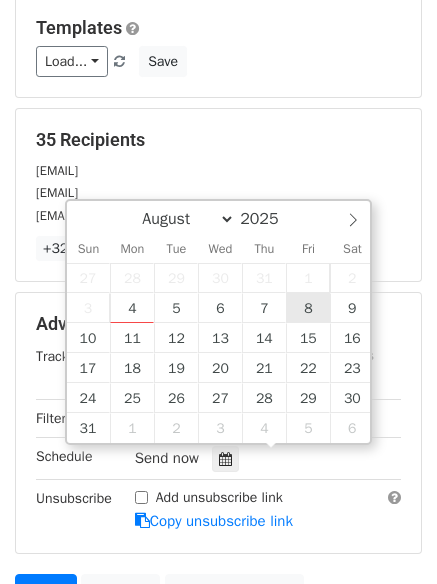 type on "2025-08-08 12:00" 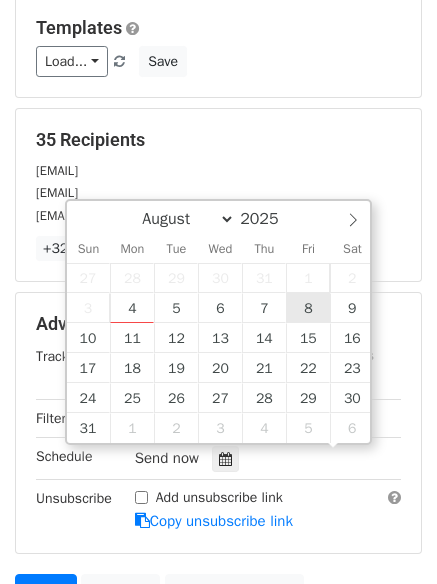 scroll, scrollTop: 1, scrollLeft: 0, axis: vertical 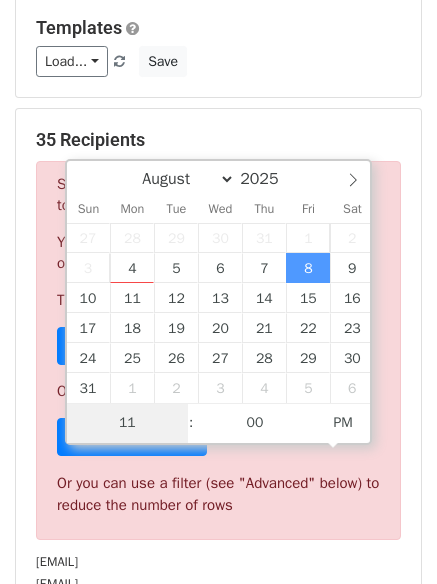 type on "11" 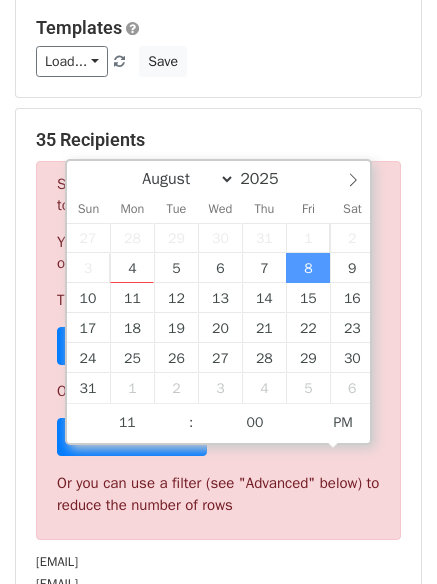 type on "2025-08-08 23:00" 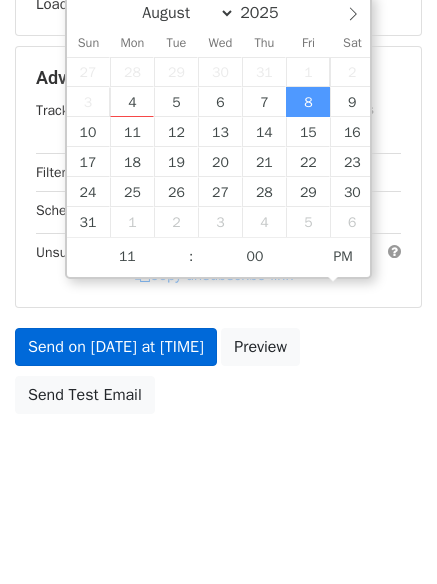 scroll, scrollTop: 357, scrollLeft: 0, axis: vertical 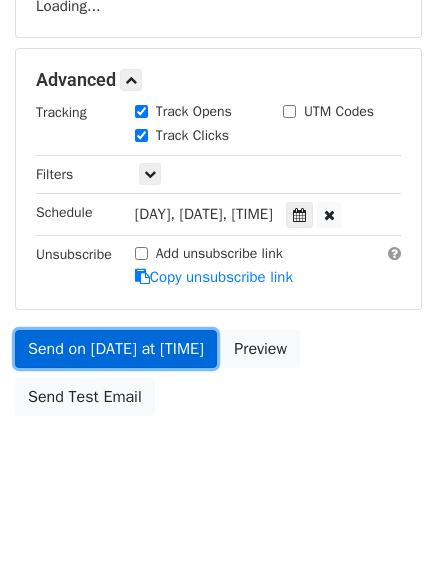 click on "Send on Aug 8 at 11:00pm" at bounding box center [116, 349] 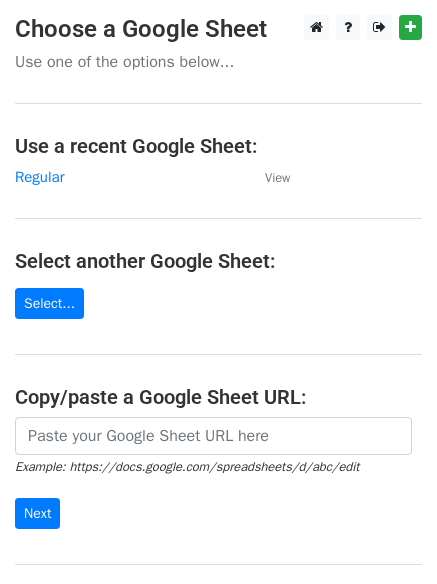 scroll, scrollTop: 0, scrollLeft: 0, axis: both 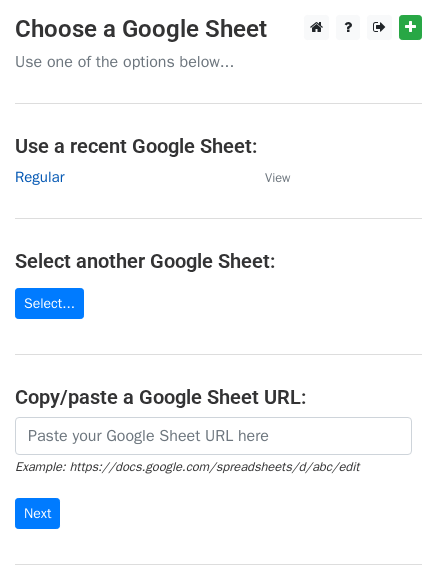 click on "Regular" at bounding box center (39, 177) 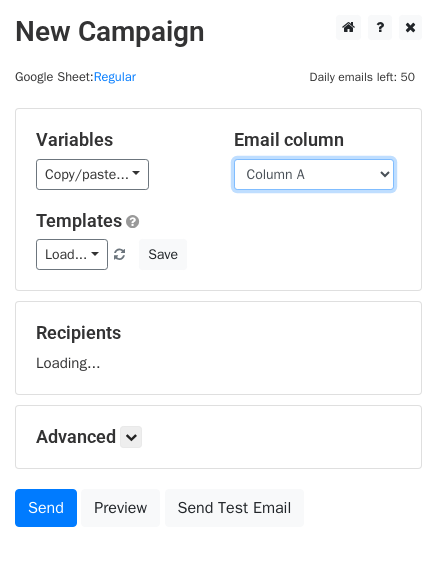 scroll, scrollTop: 0, scrollLeft: 0, axis: both 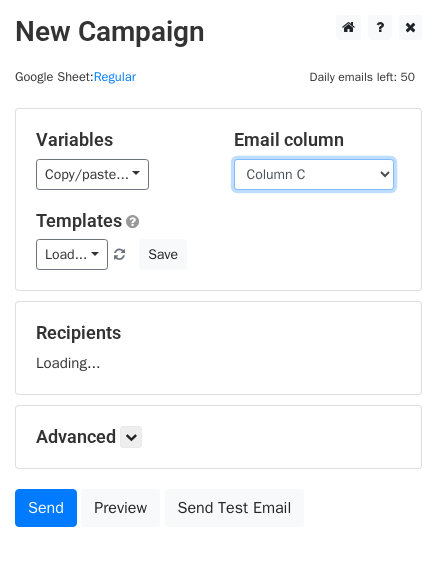 click on "Column A
Column B
Column C" at bounding box center (314, 174) 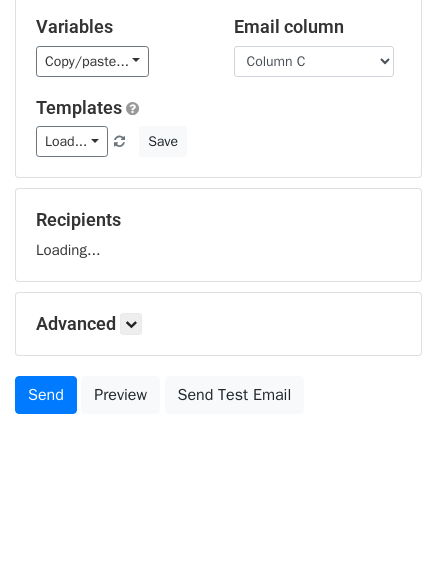 click on "Advanced" at bounding box center [218, 324] 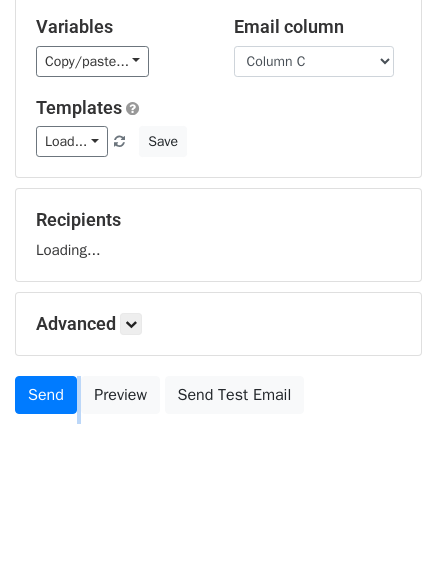 click on "Advanced" at bounding box center (218, 324) 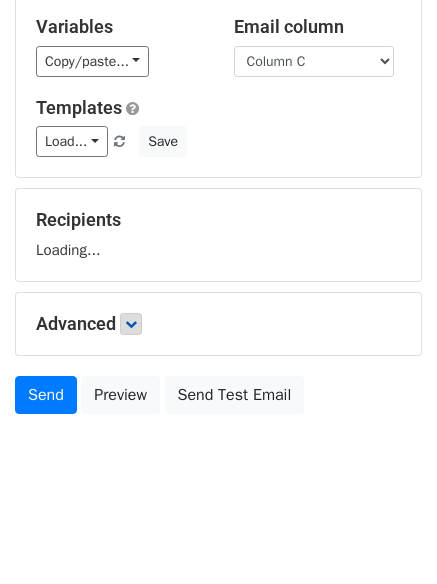 click on "Advanced" at bounding box center (218, 324) 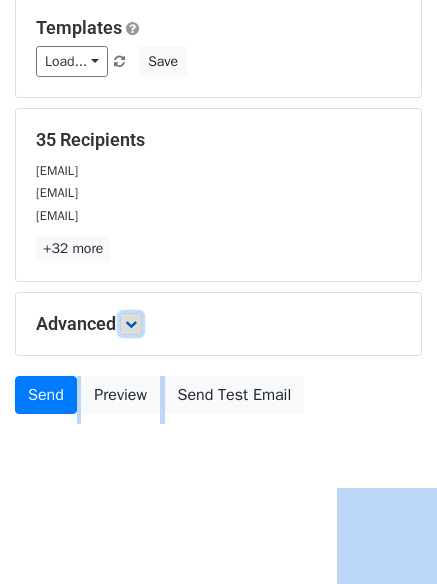 click at bounding box center (131, 324) 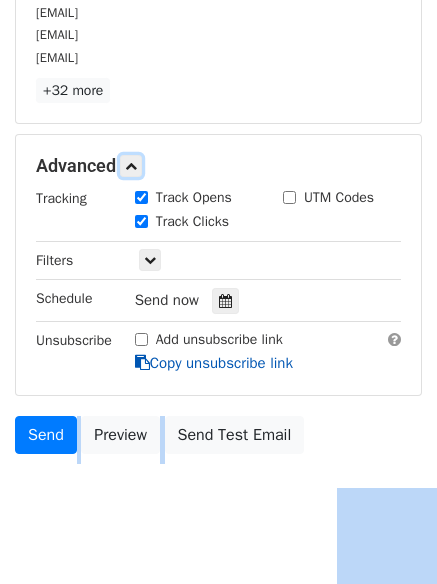 scroll, scrollTop: 355, scrollLeft: 0, axis: vertical 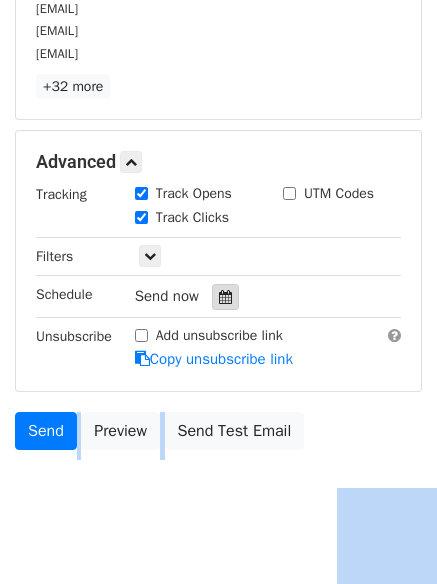 click at bounding box center (225, 297) 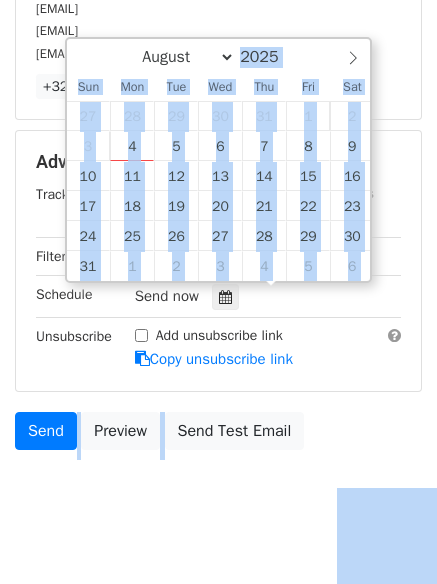 click on "Send
Preview
Send Test Email" at bounding box center [218, 436] 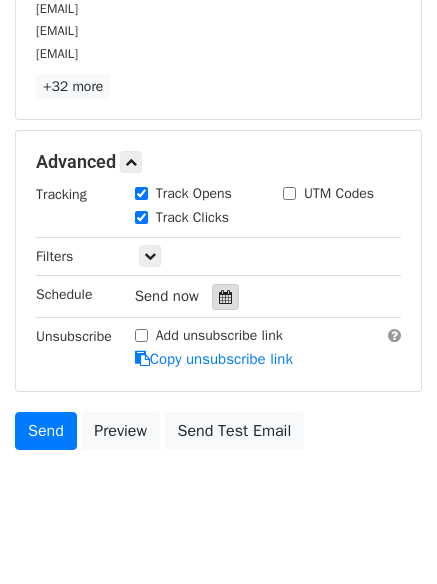 click at bounding box center [225, 297] 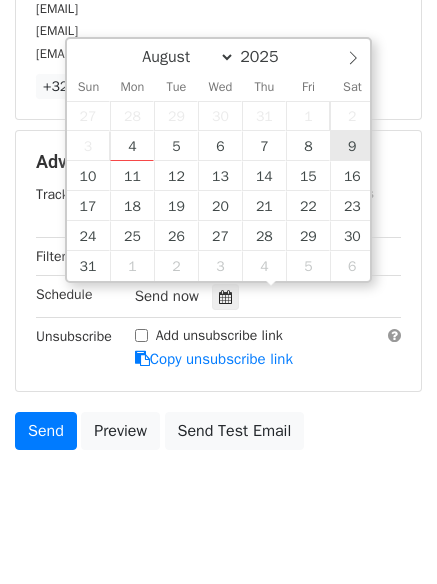 type on "[DATETIME]" 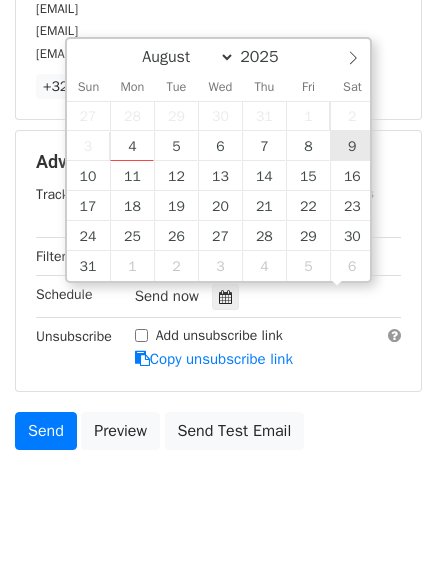scroll, scrollTop: 1, scrollLeft: 0, axis: vertical 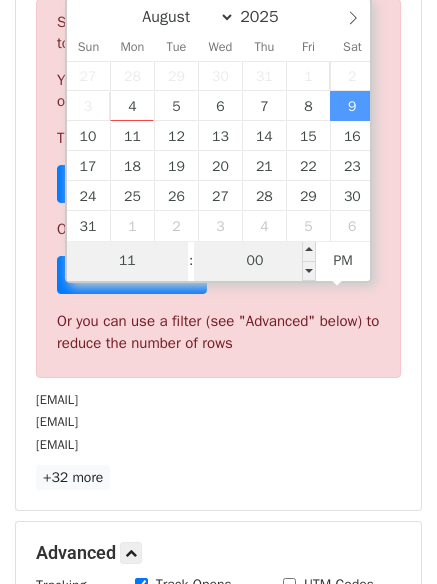 type on "11" 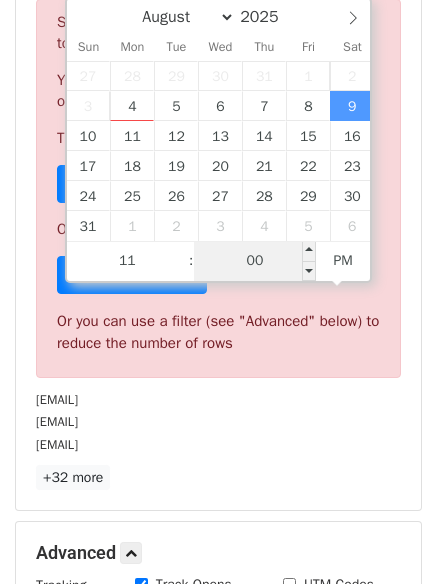 type on "[DATETIME]" 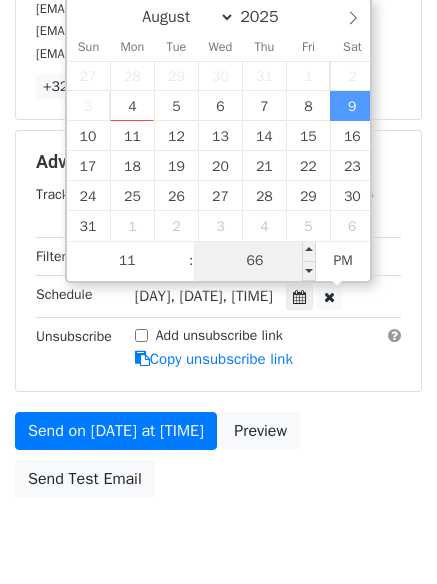 click on "66" at bounding box center [255, 261] 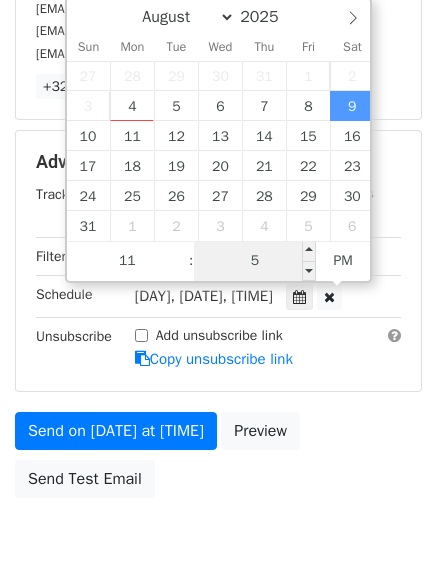 type on "55" 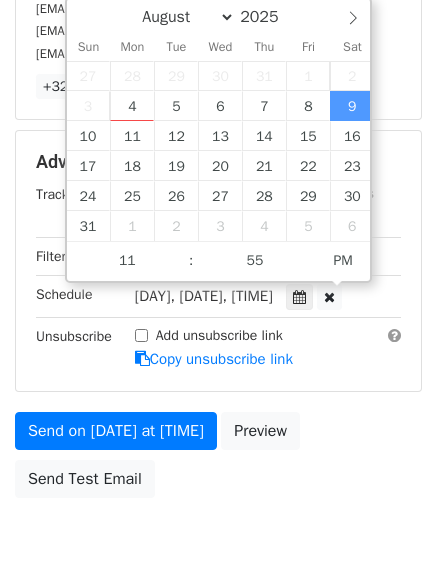 type on "[DATETIME]" 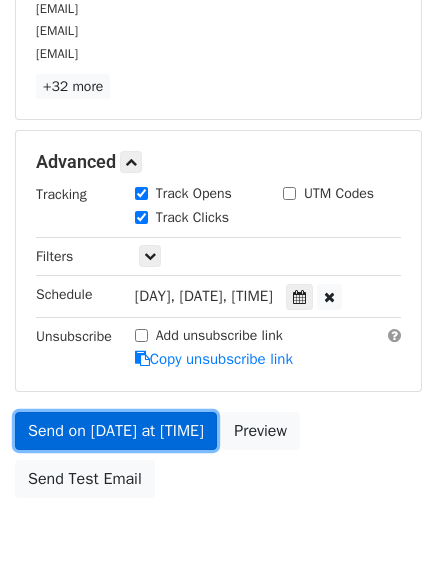 click on "Send on [DATE] at [TIME]" at bounding box center (116, 431) 